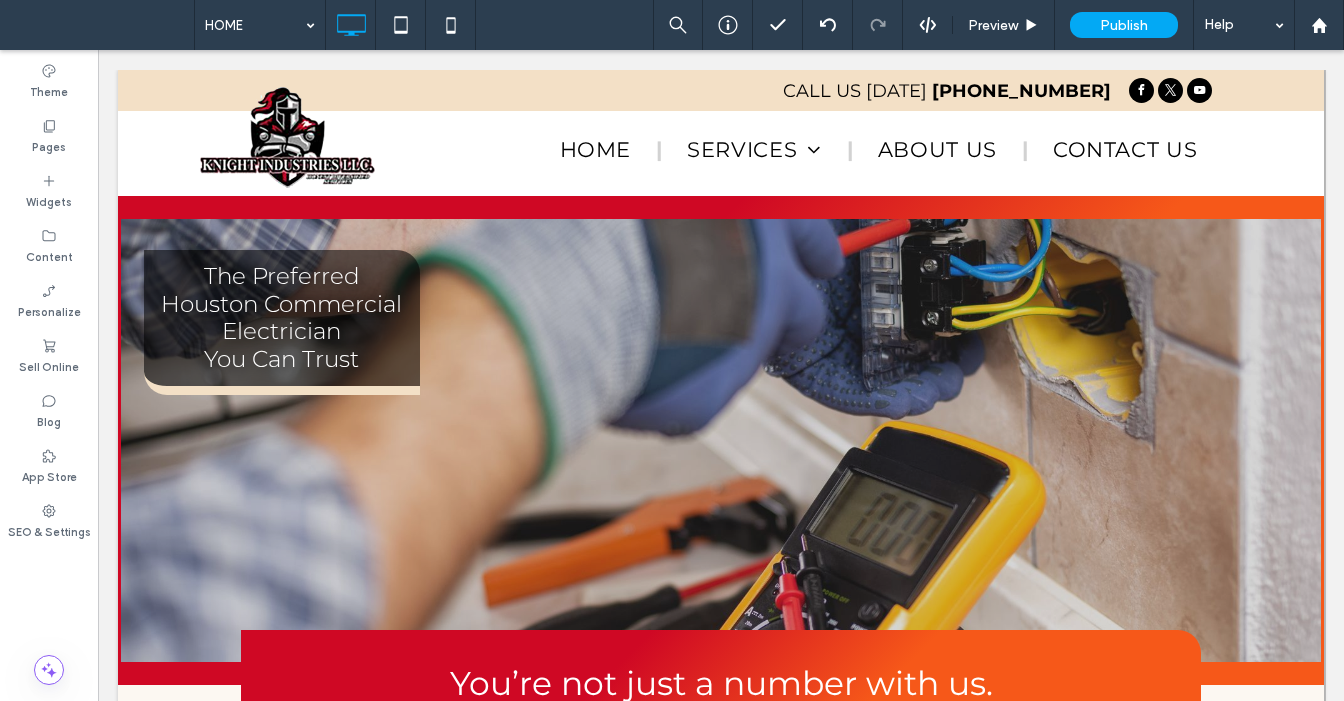 scroll, scrollTop: 2865, scrollLeft: 0, axis: vertical 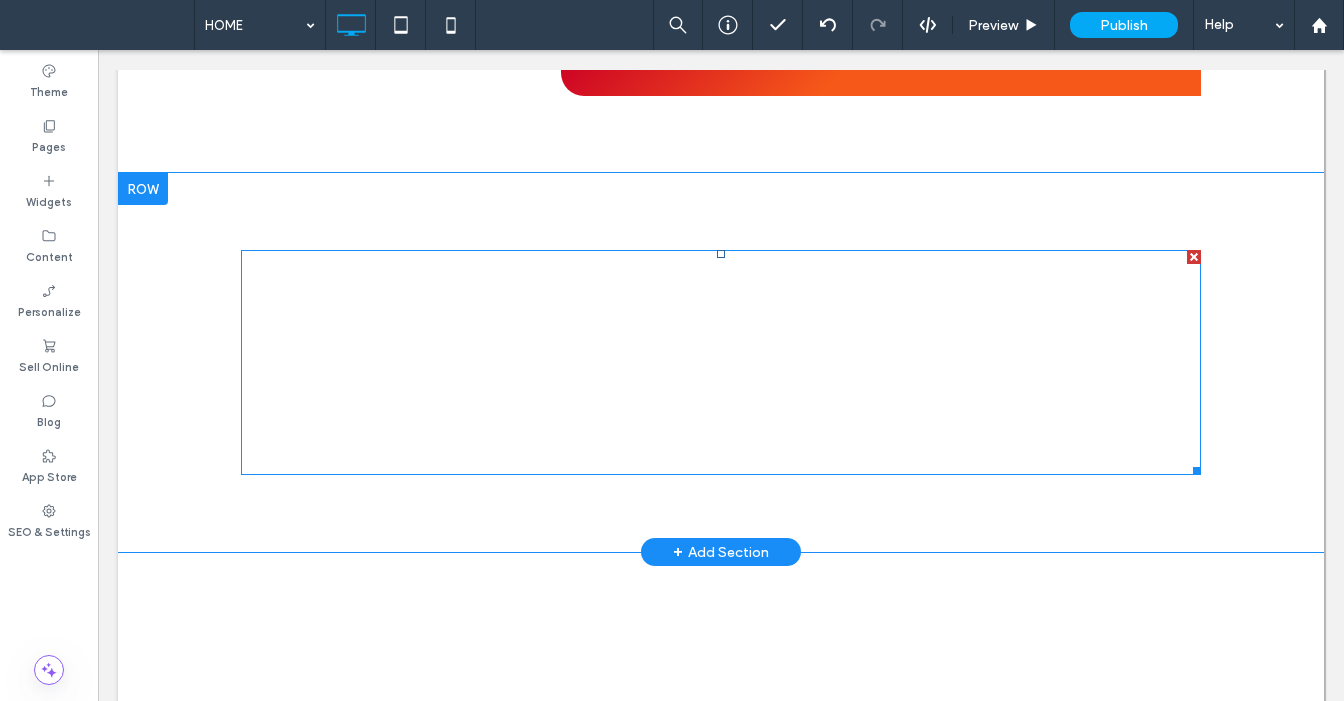 click at bounding box center [721, 362] 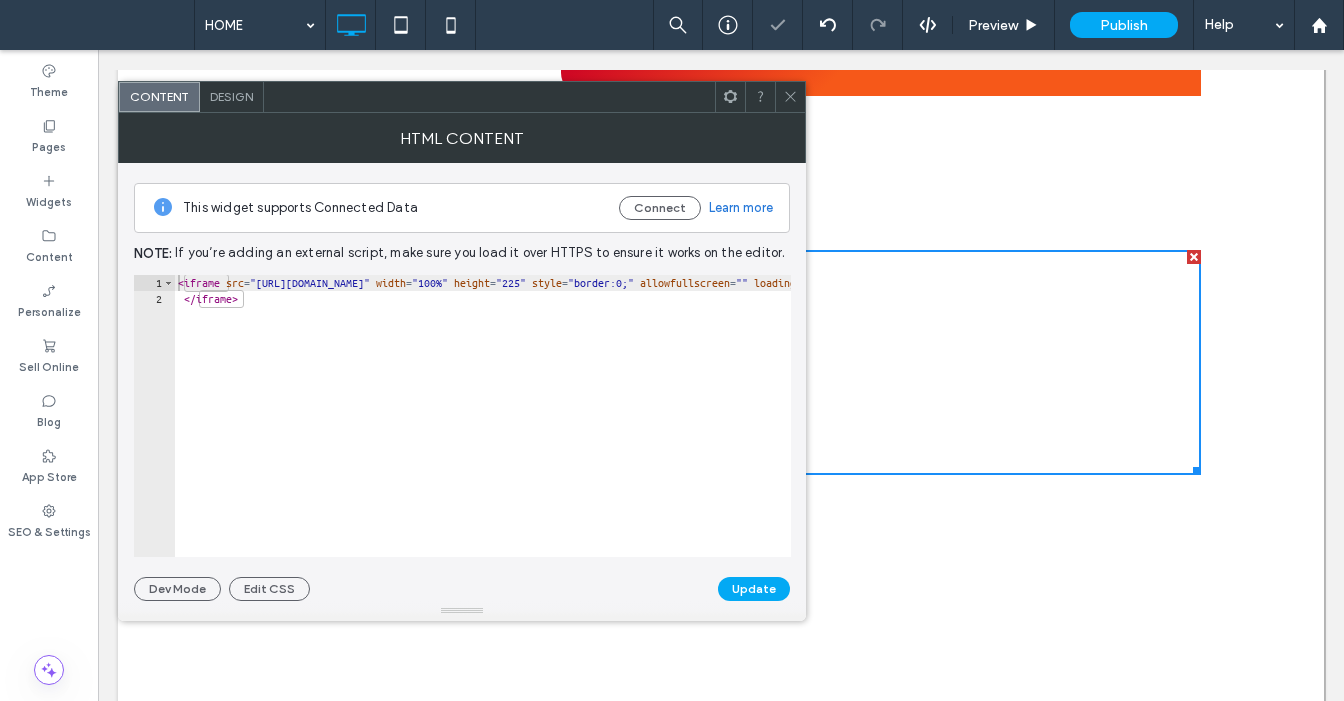 click on "Design" at bounding box center [231, 96] 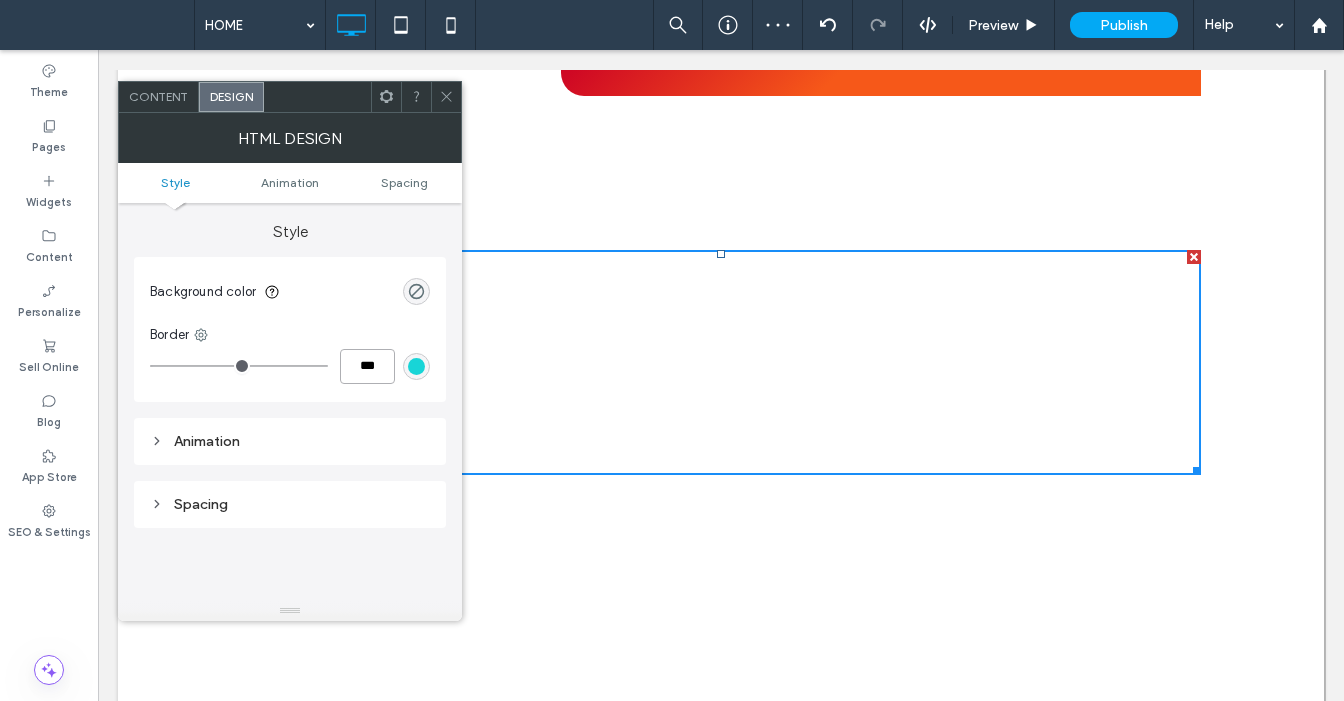 click on "***" at bounding box center (367, 366) 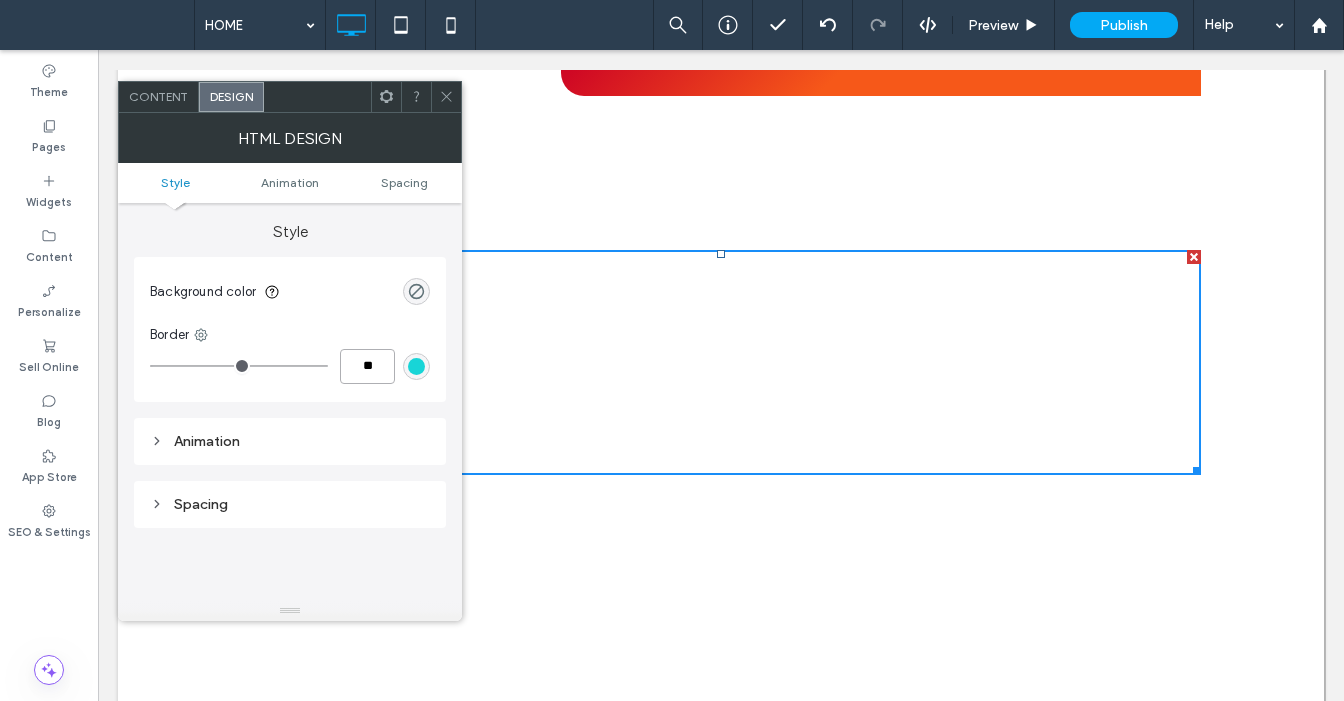 type on "**" 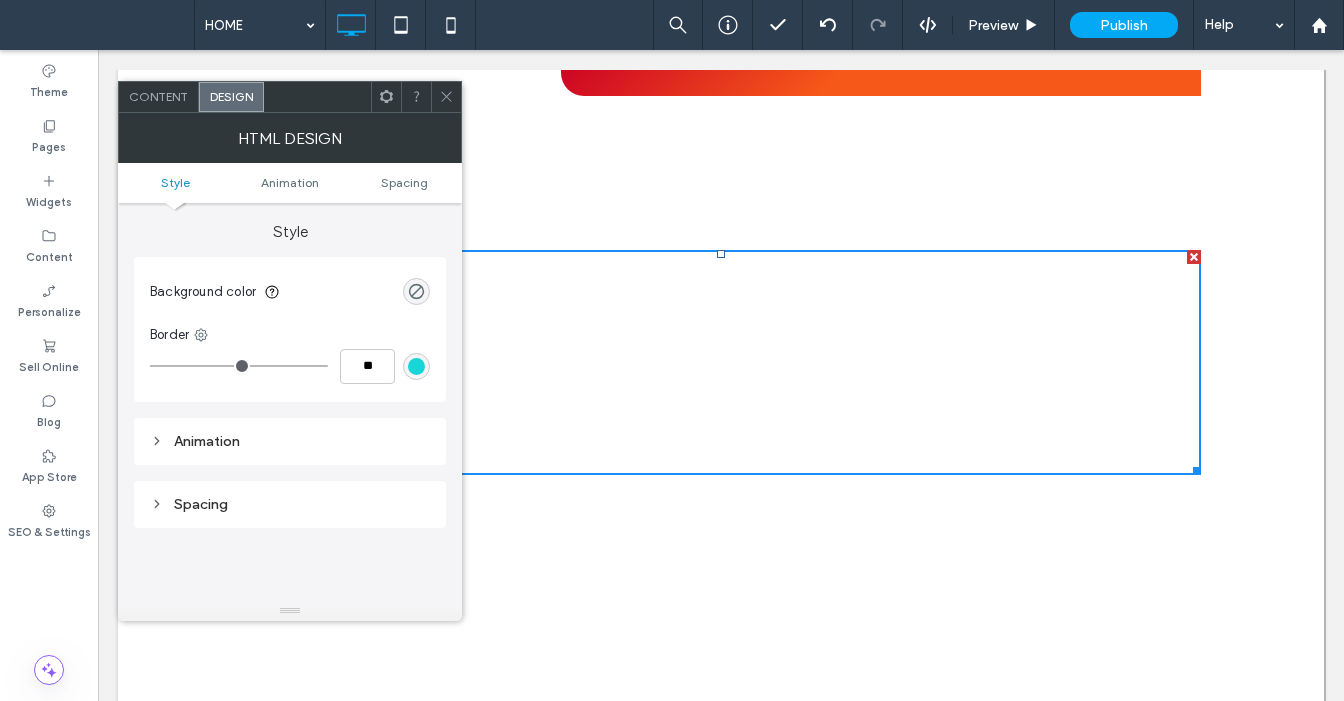 type on "**" 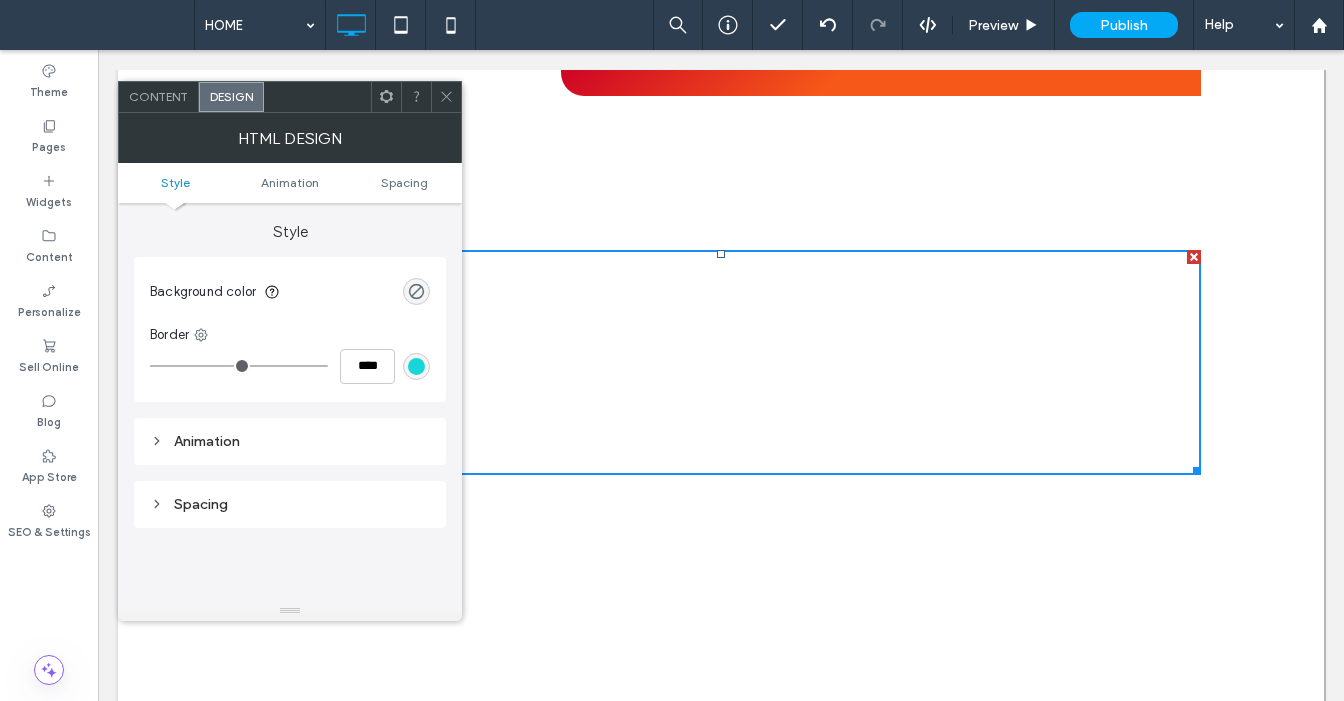 click on "Border" at bounding box center (290, 335) 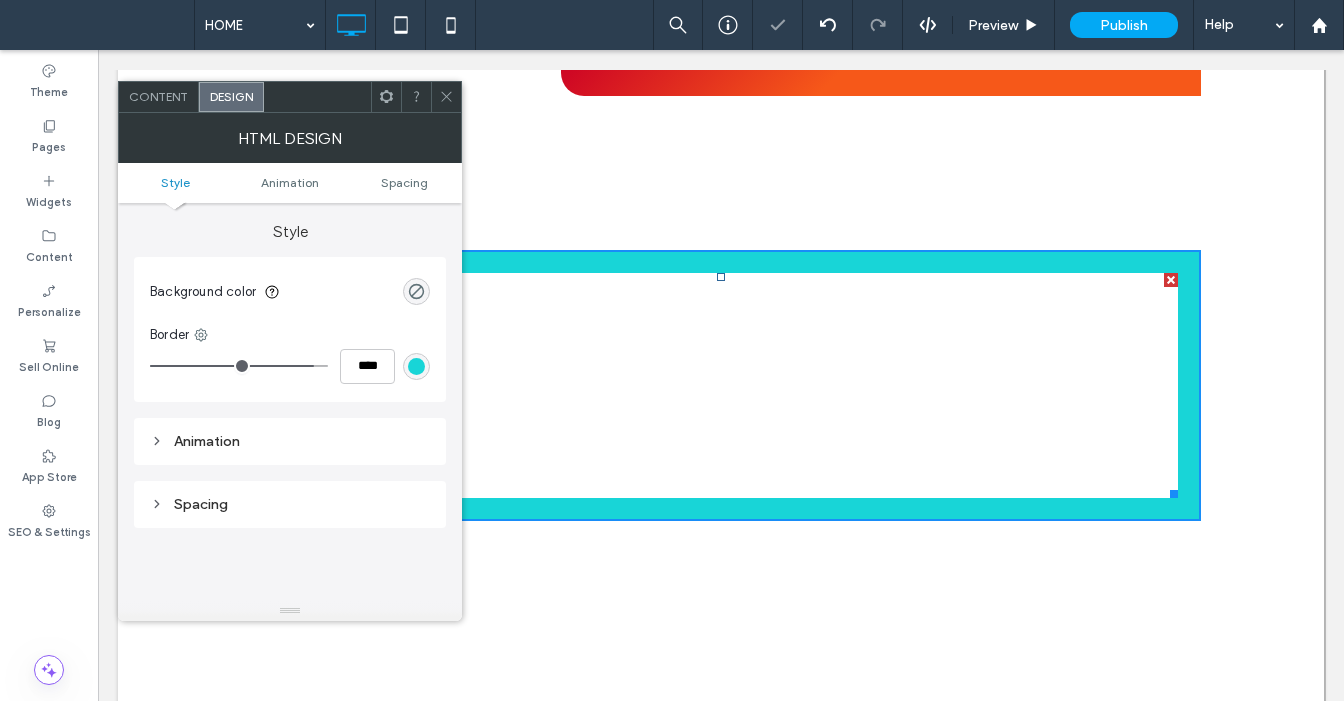 click 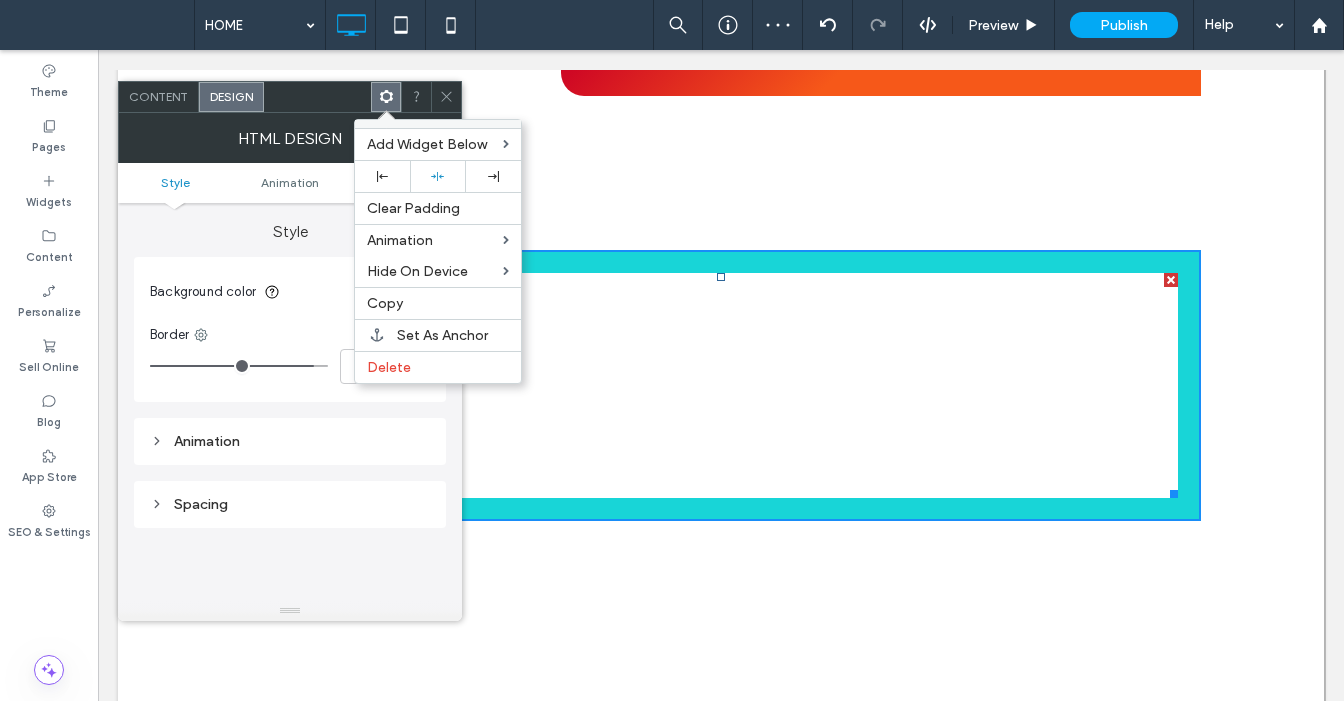 click on "Content" at bounding box center [158, 96] 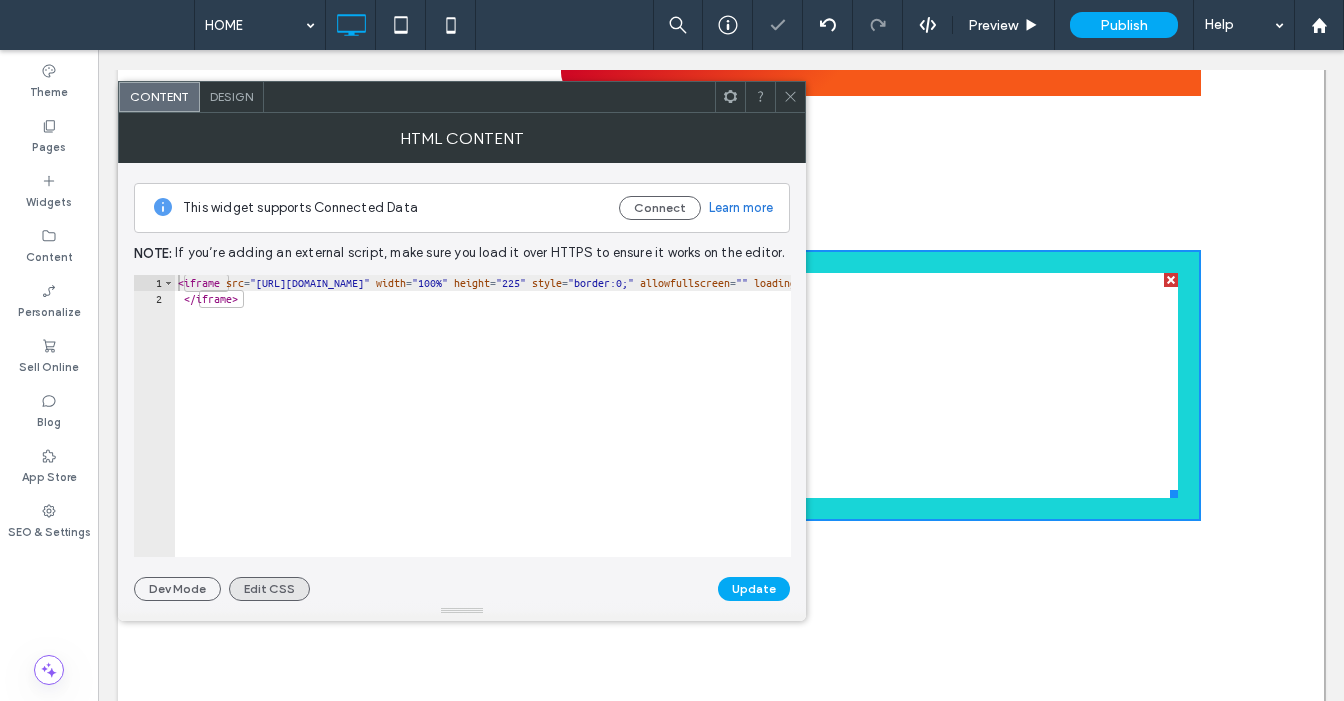 click on "Edit CSS" at bounding box center [269, 589] 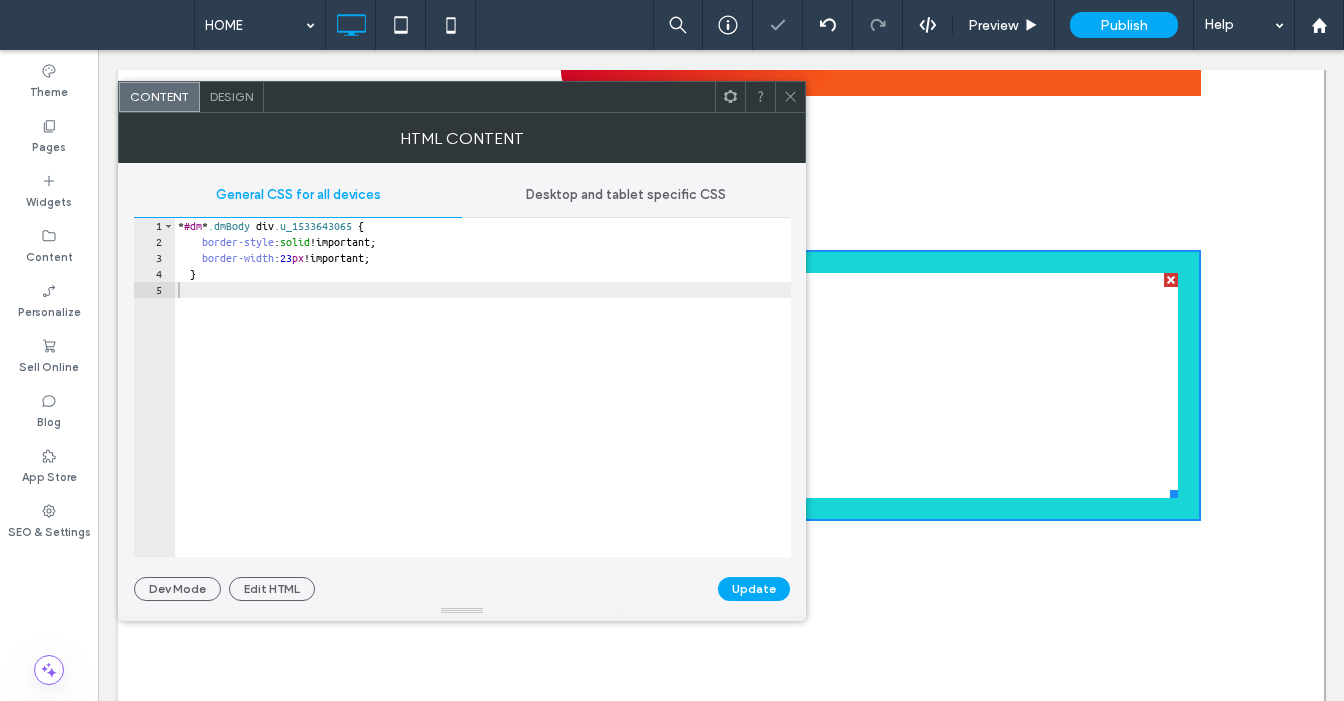 click on "* #dm  * .dmBody   div .u_1533643065   {      border-style : solid  !important;      border-width : 23 px  !important;    }" at bounding box center (482, 403) 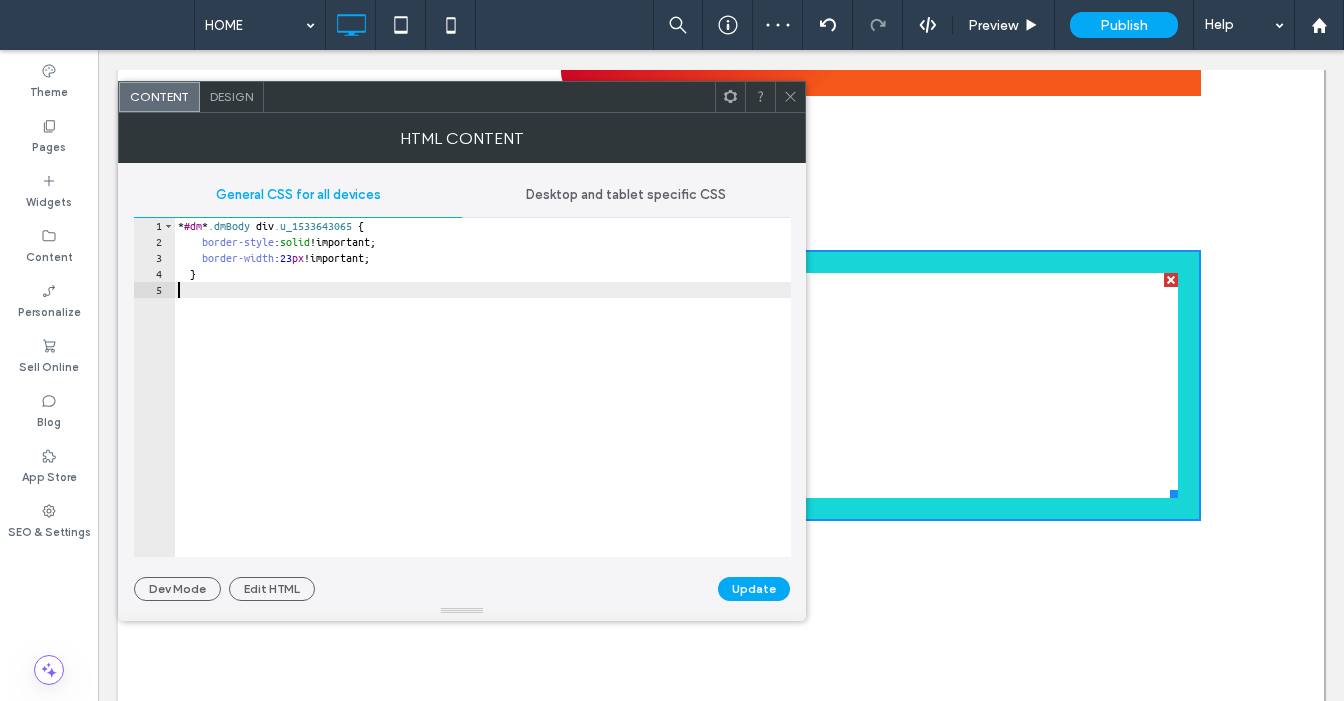 drag, startPoint x: 423, startPoint y: 264, endPoint x: 533, endPoint y: 203, distance: 125.781555 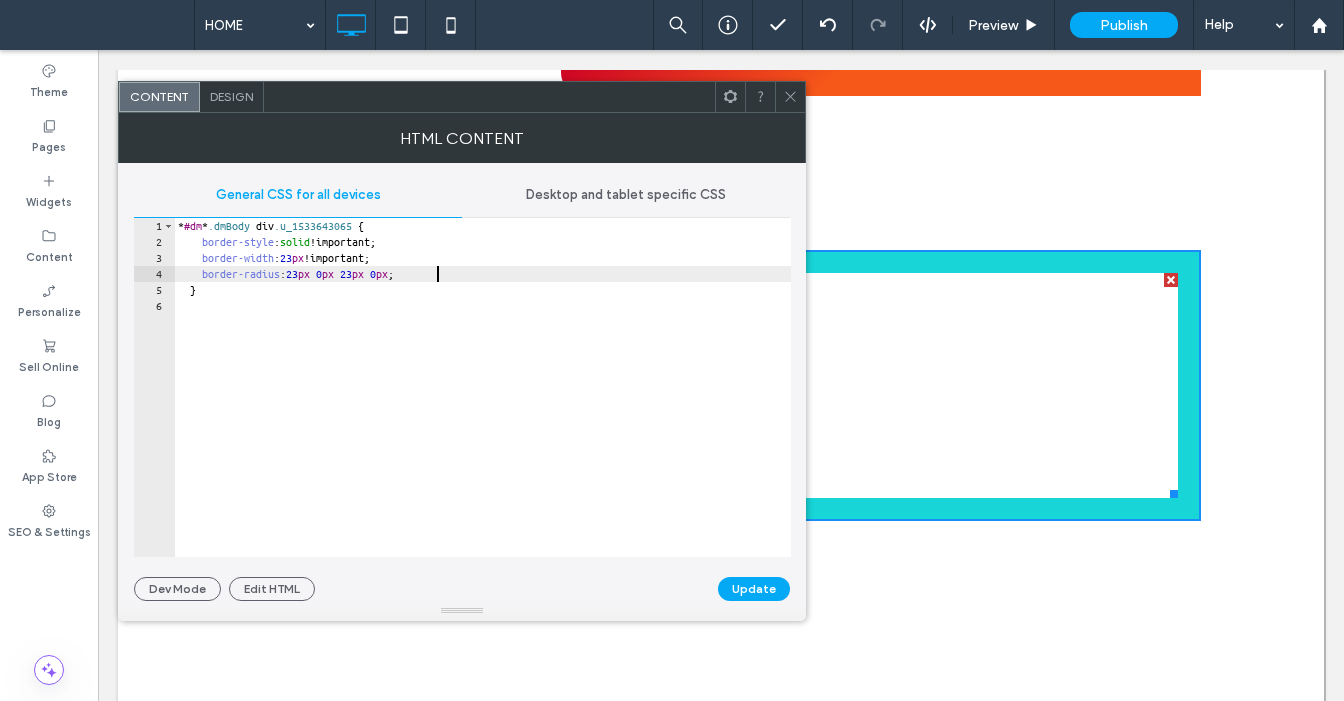 scroll, scrollTop: 0, scrollLeft: 20, axis: horizontal 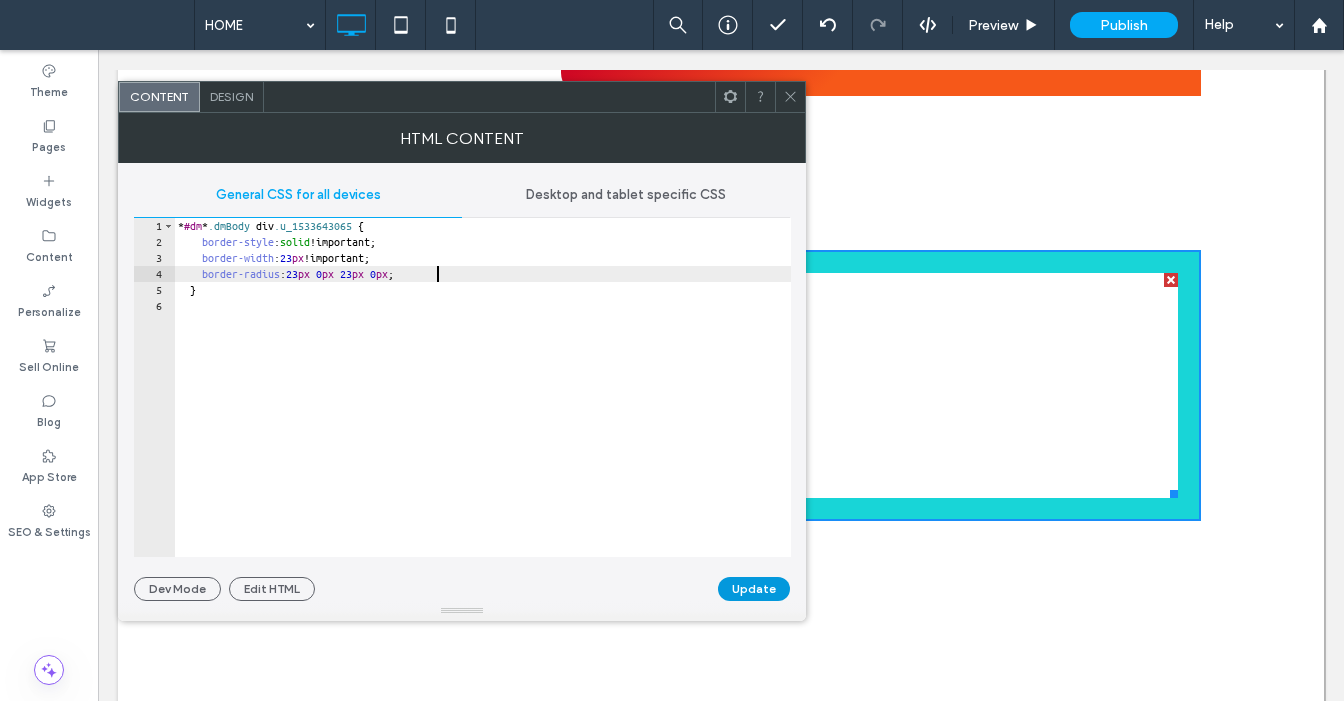 type on "**********" 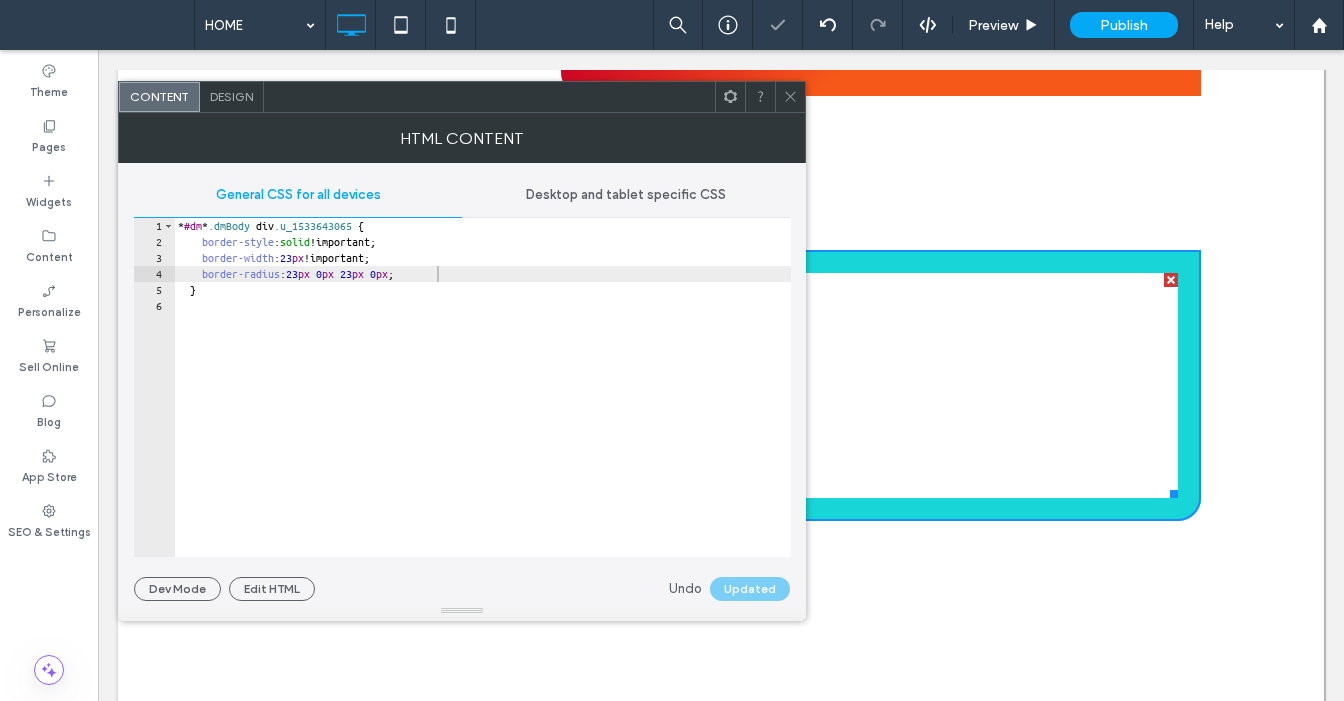click on "Design" at bounding box center [232, 97] 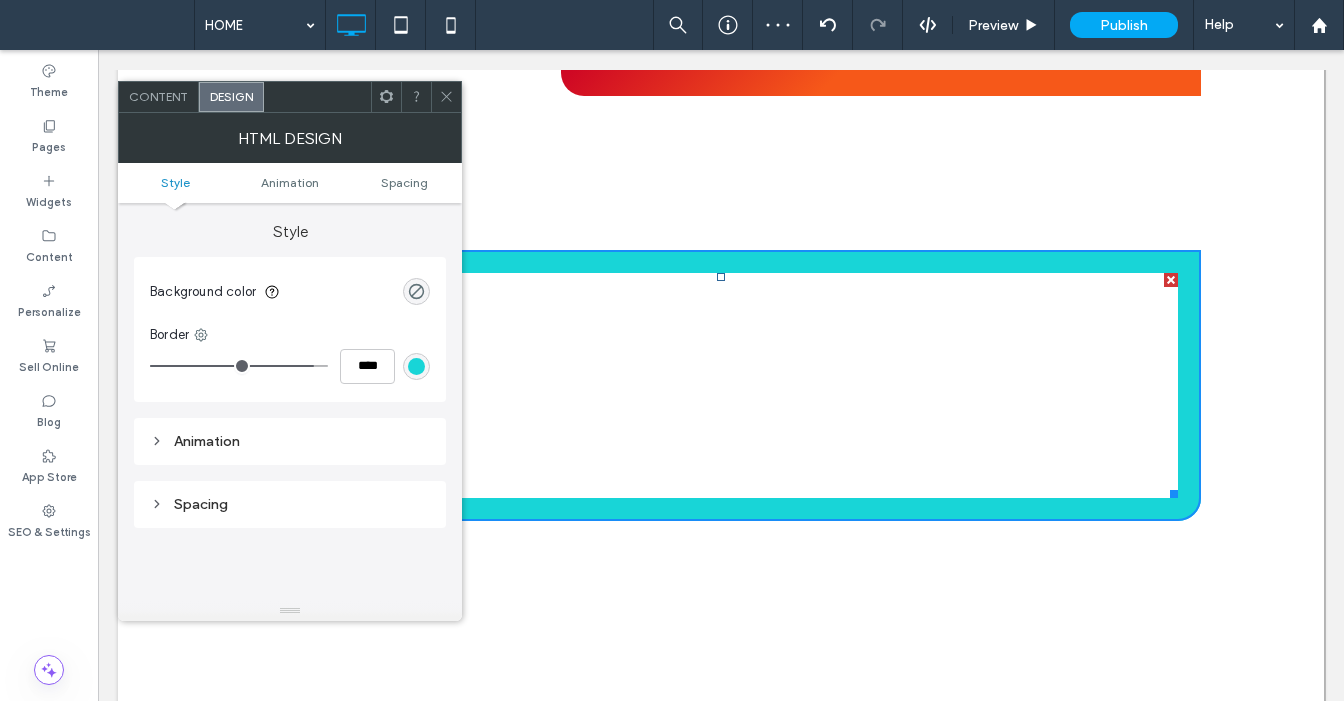 click at bounding box center [416, 366] 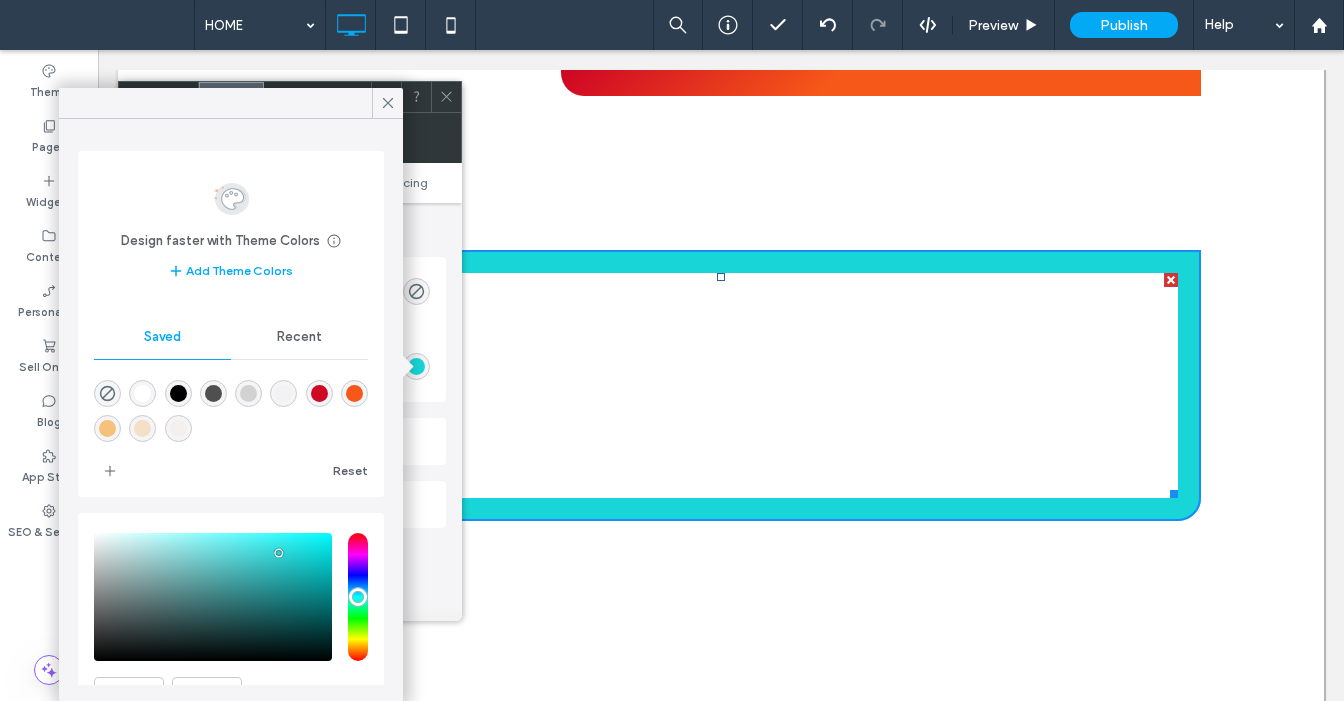 click at bounding box center (283, 393) 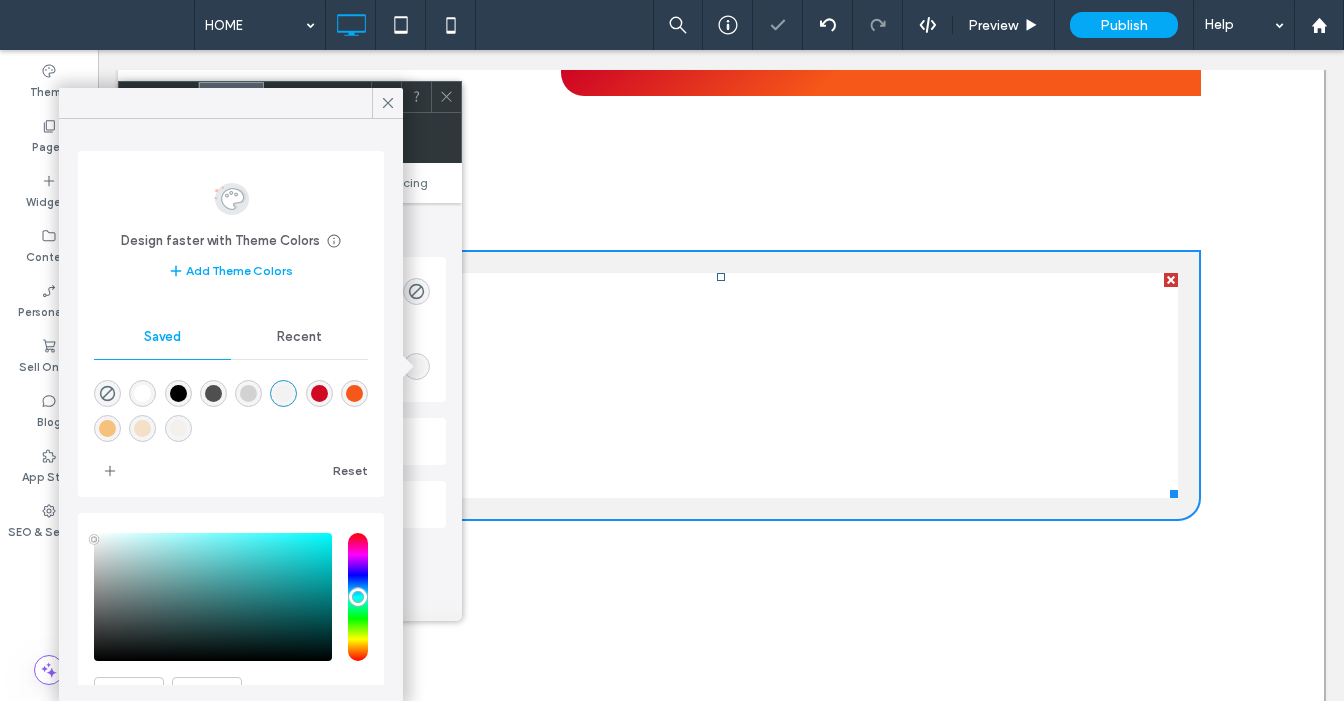 click 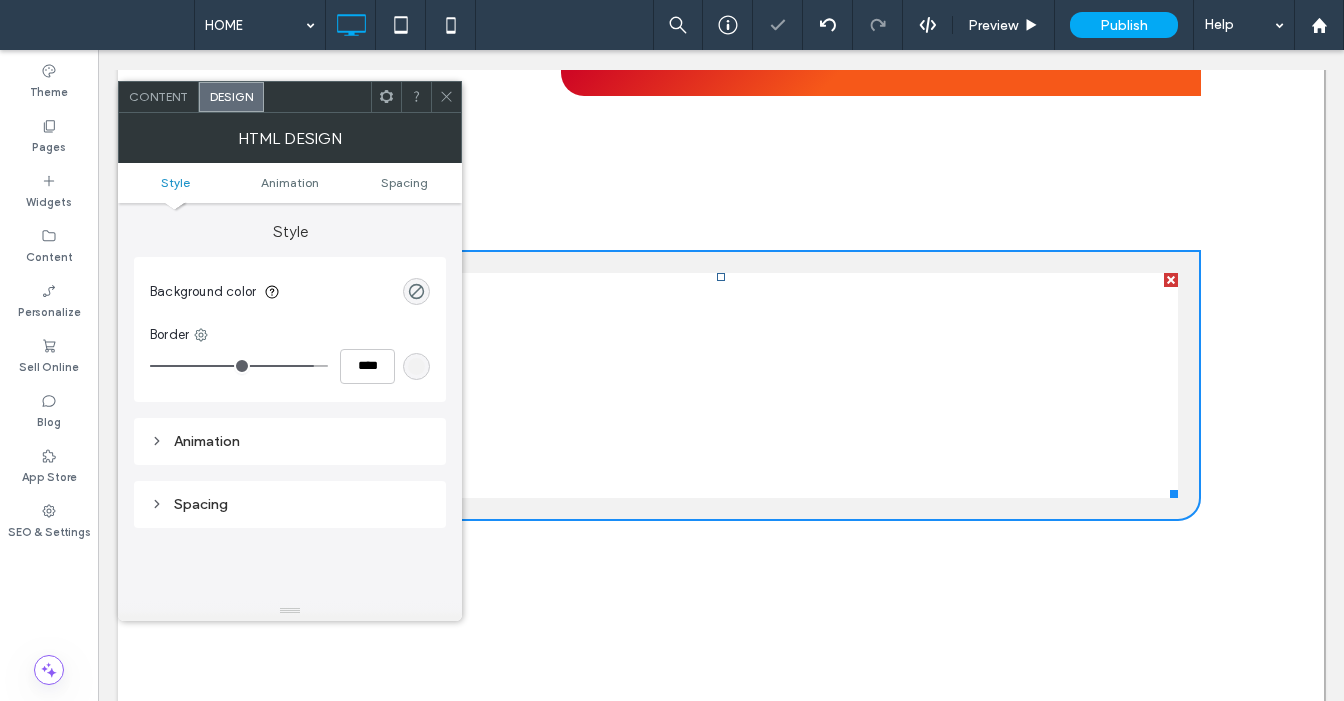 click at bounding box center (446, 97) 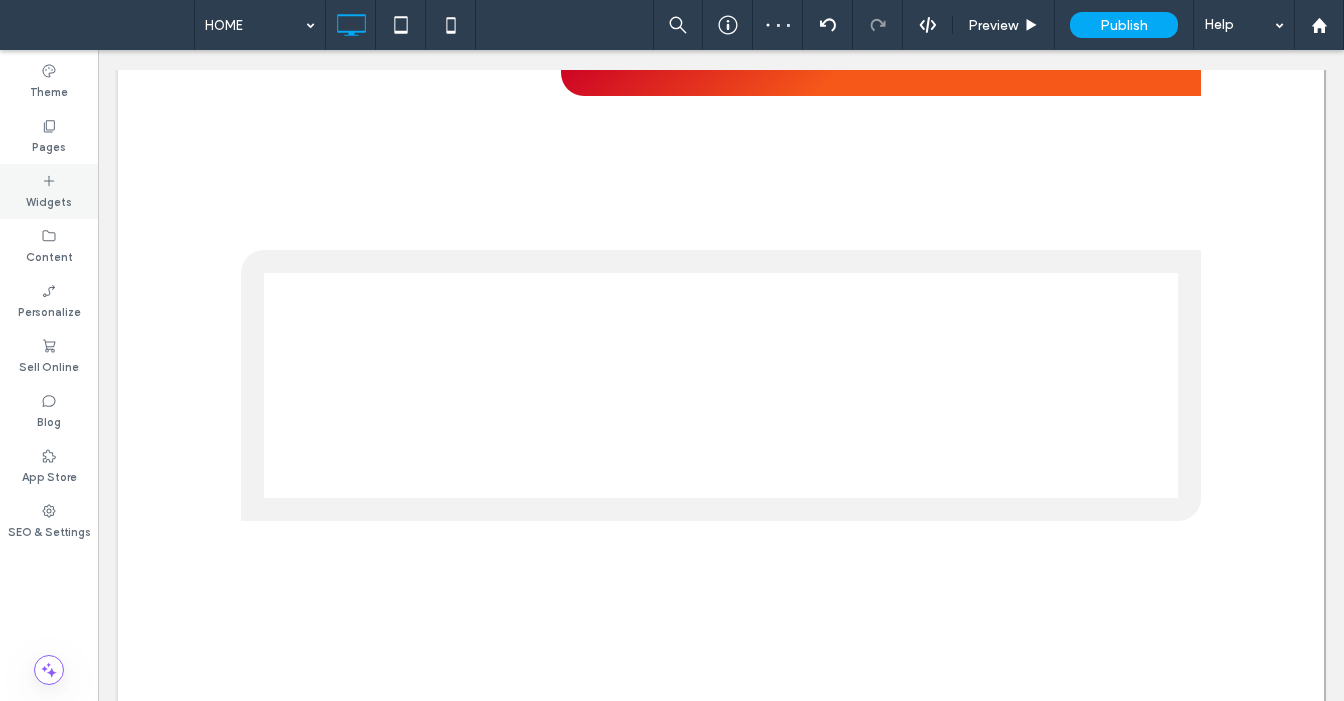 click on "Widgets" at bounding box center (49, 200) 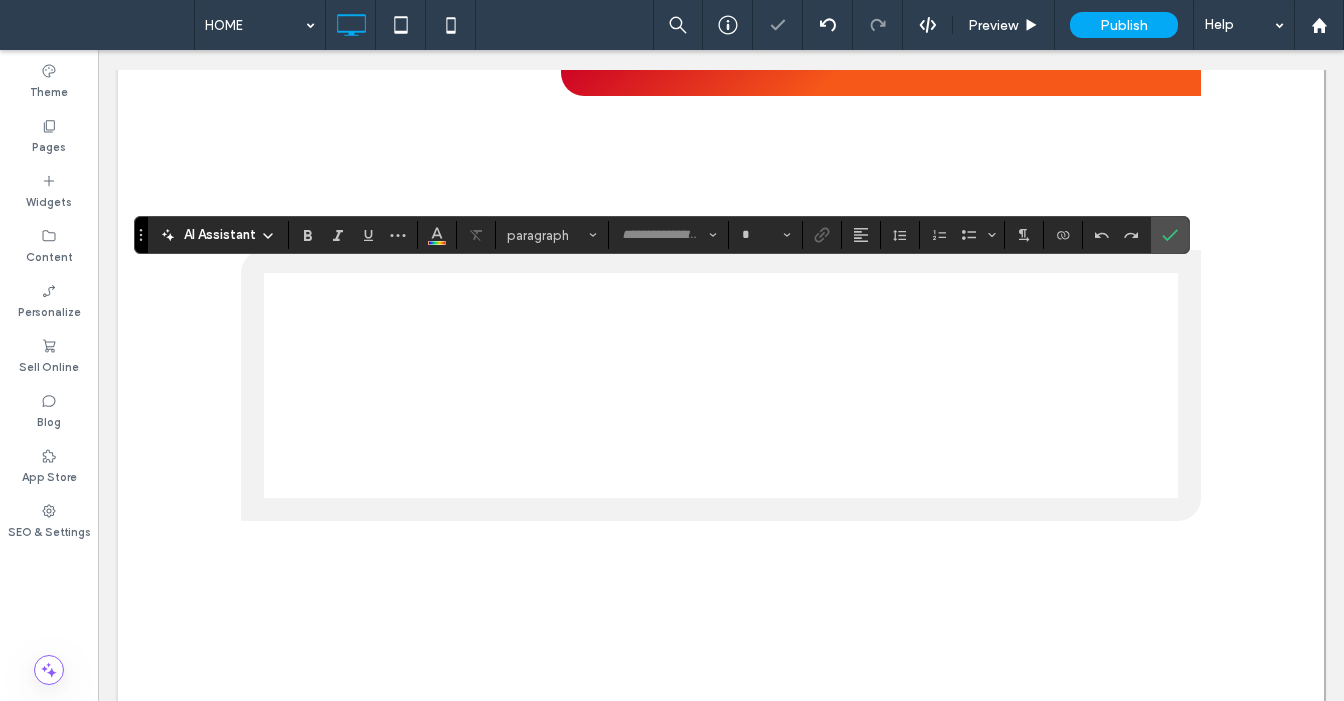 type on "**********" 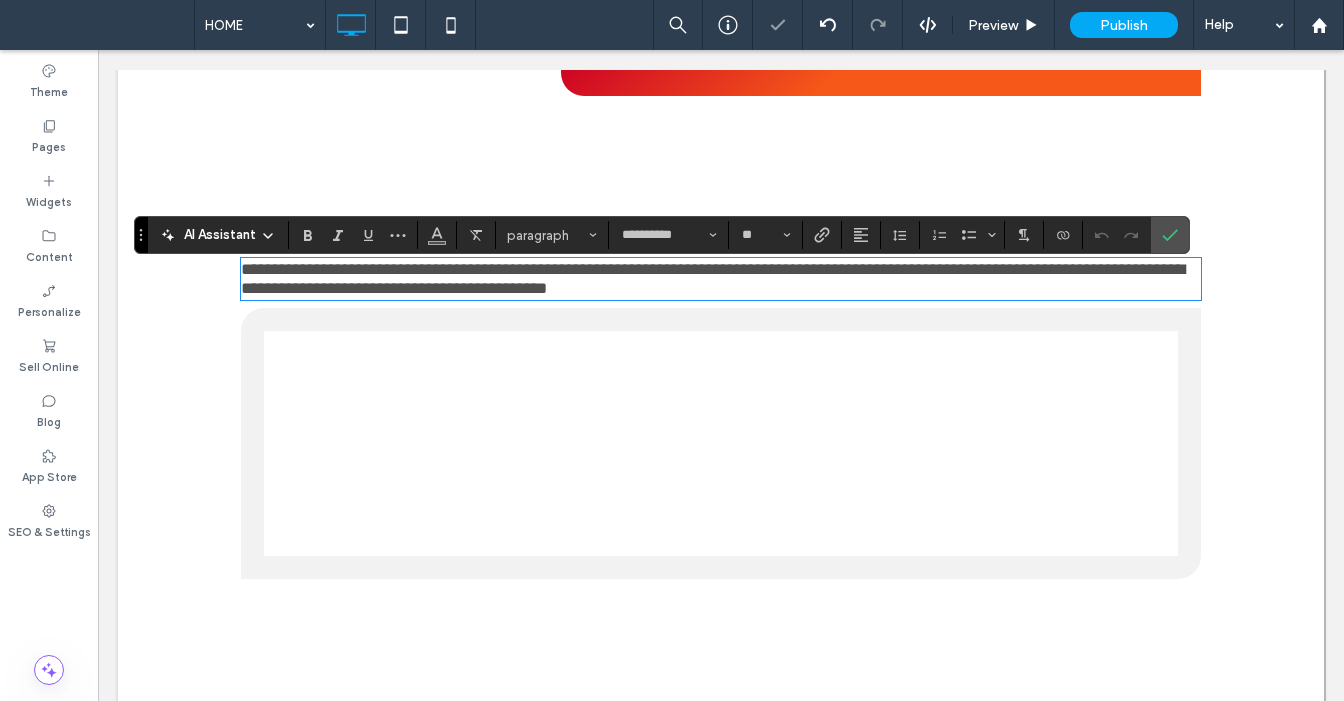 scroll, scrollTop: 0, scrollLeft: 0, axis: both 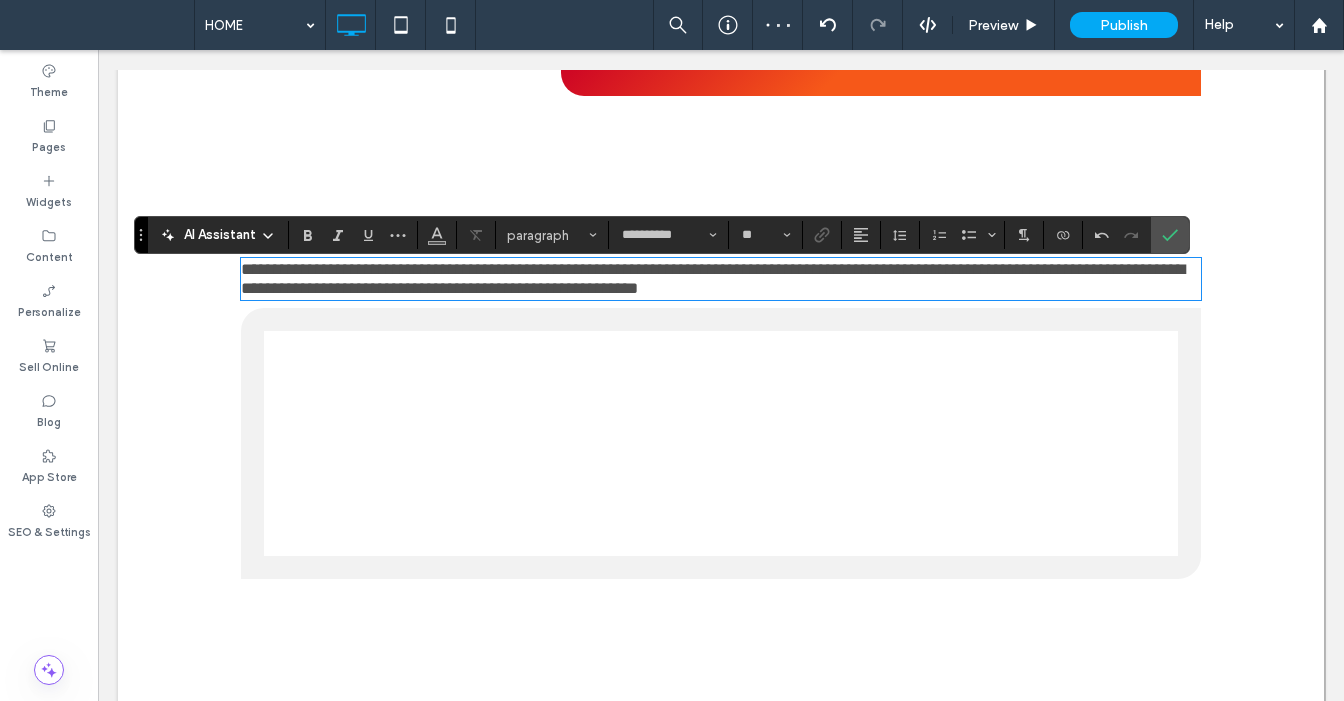 click on "**********" at bounding box center [713, 279] 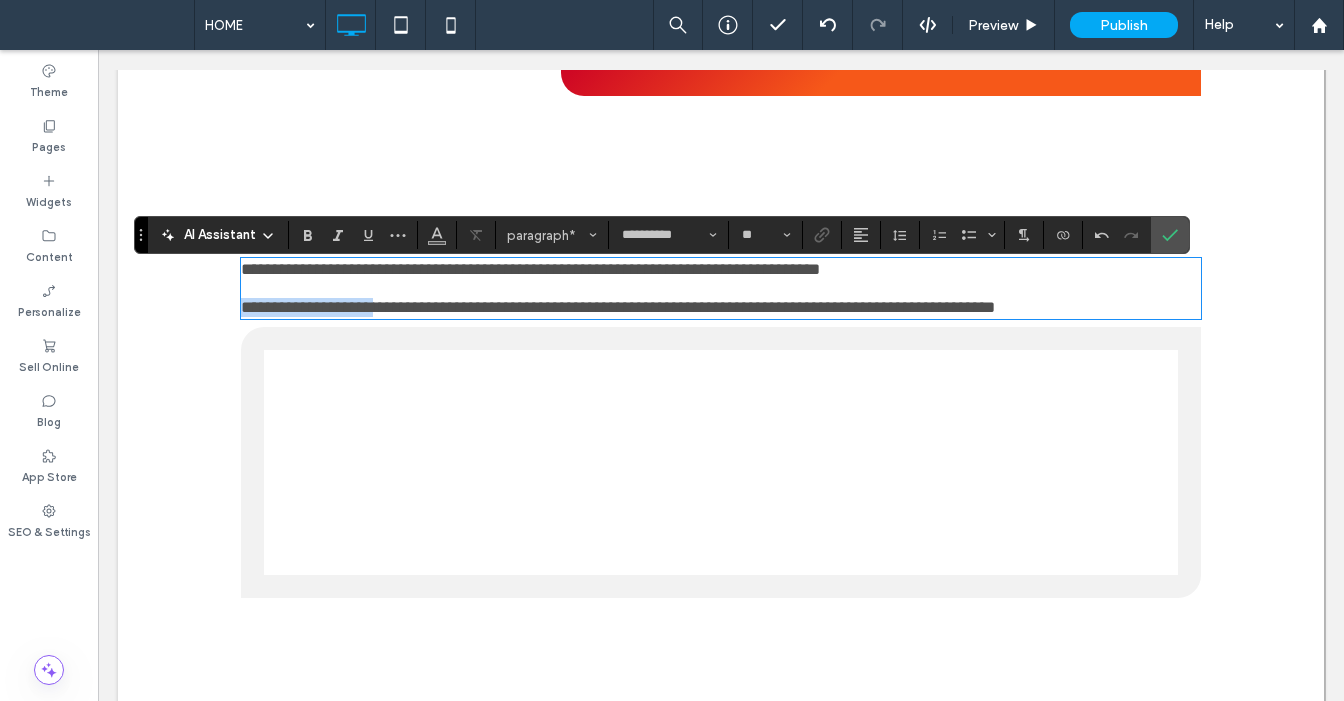 click on "**********" at bounding box center (618, 307) 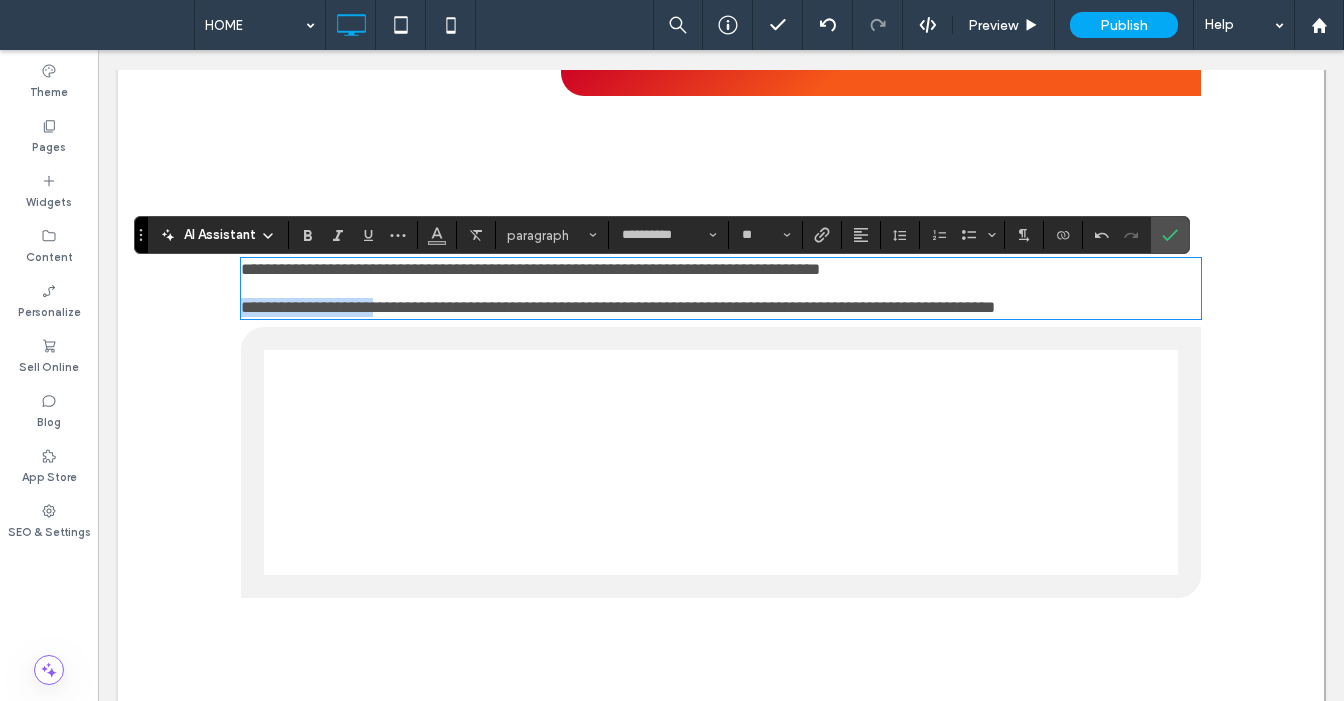 type 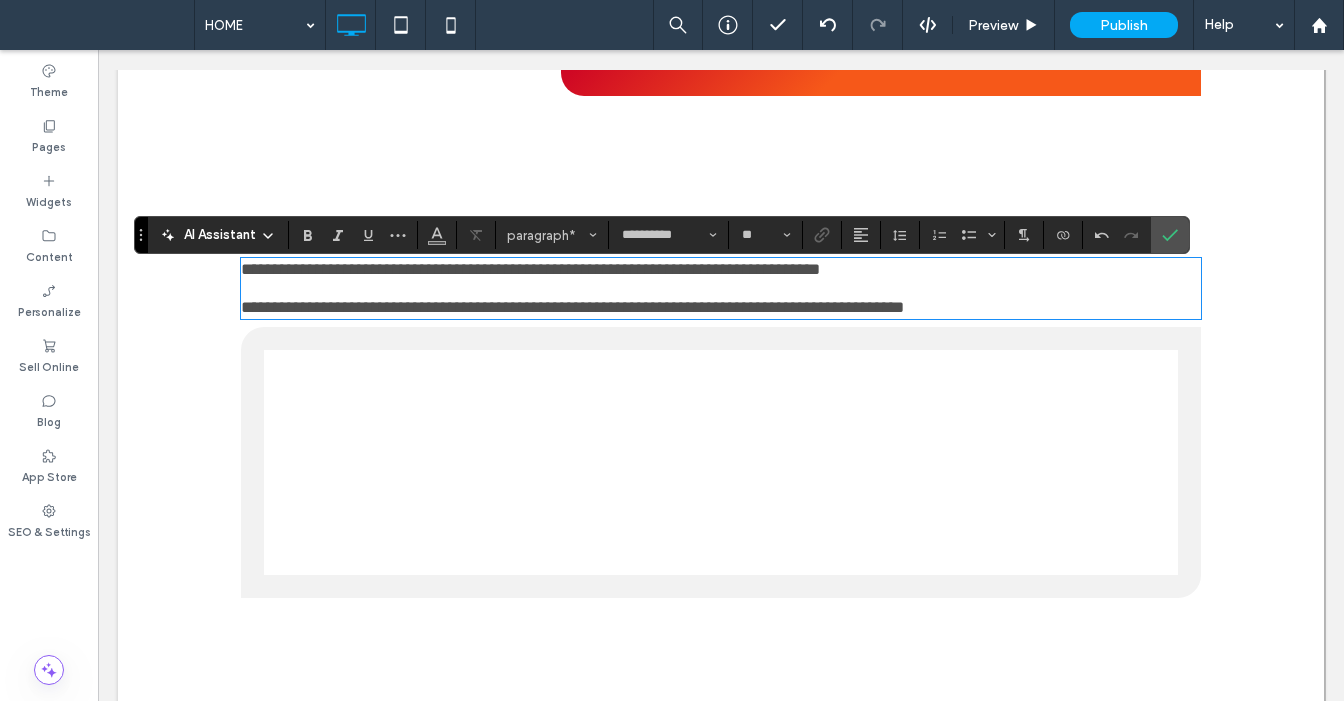 click on "**********" at bounding box center (572, 307) 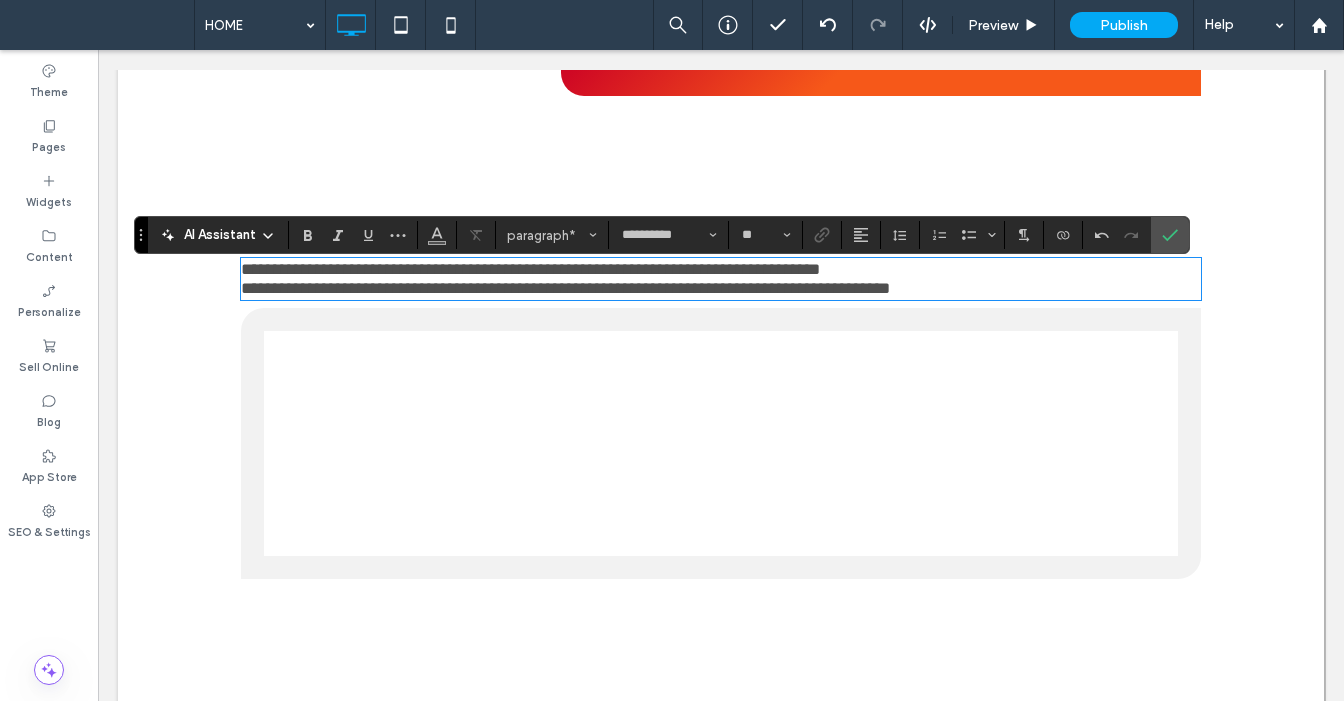 click on "**********" at bounding box center (530, 269) 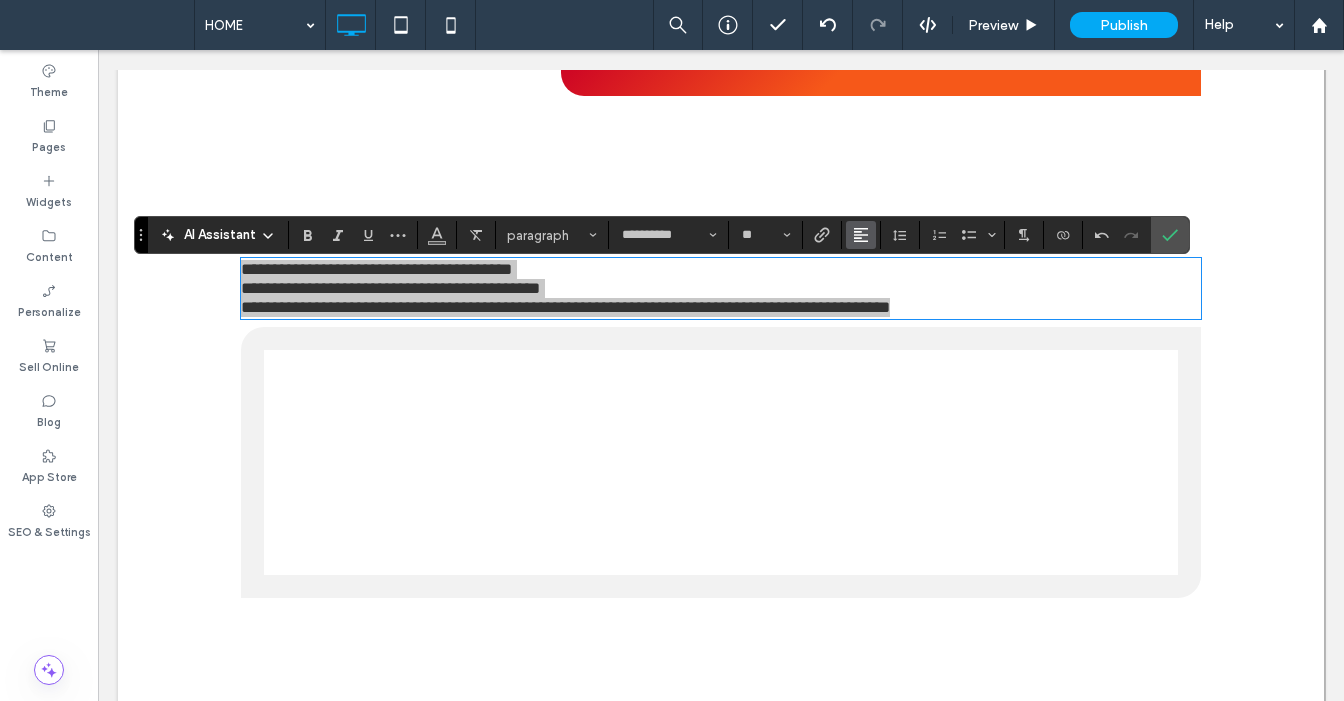 click 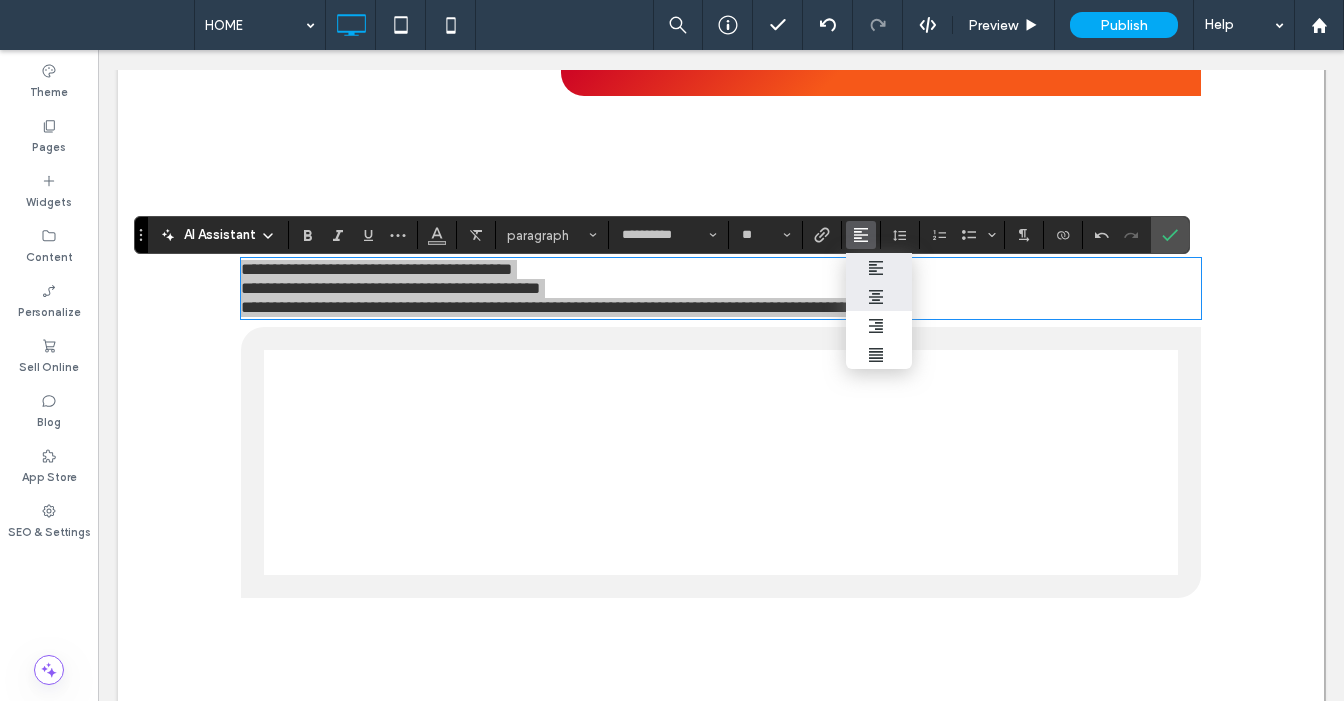 click at bounding box center [879, 296] 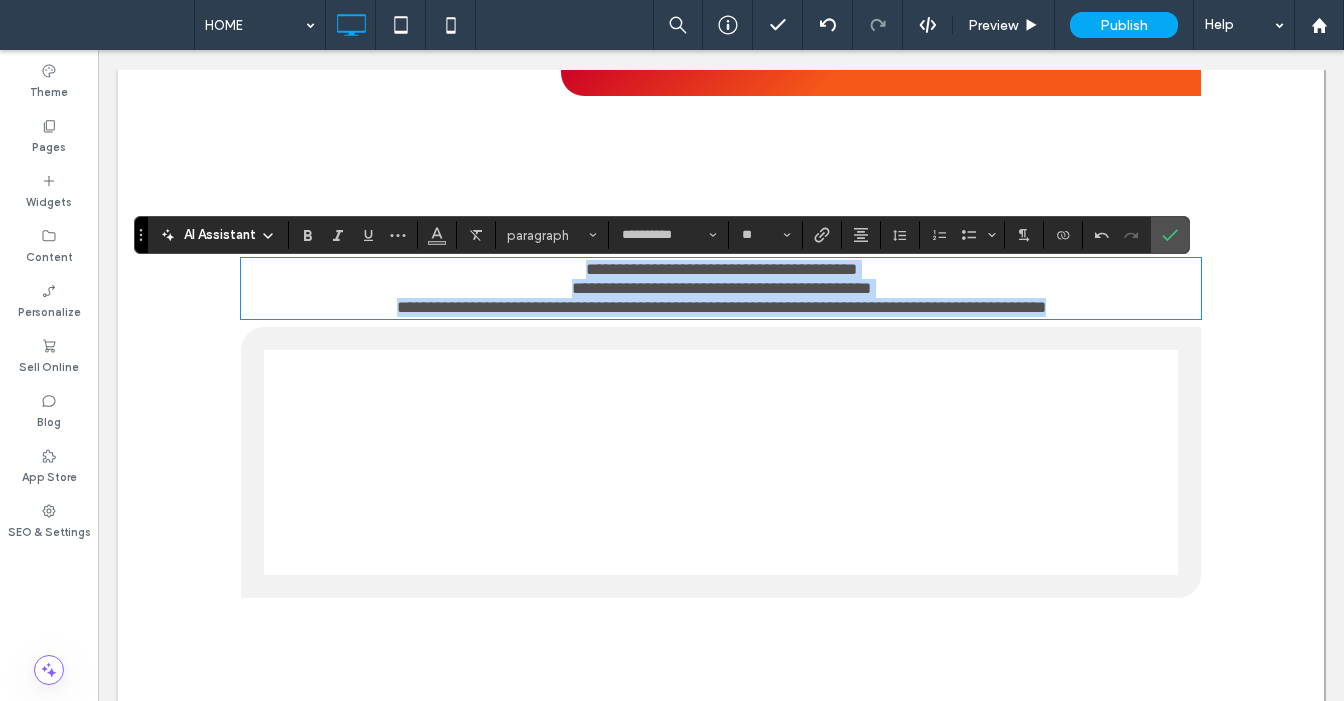 click on "**********" at bounding box center [721, 288] 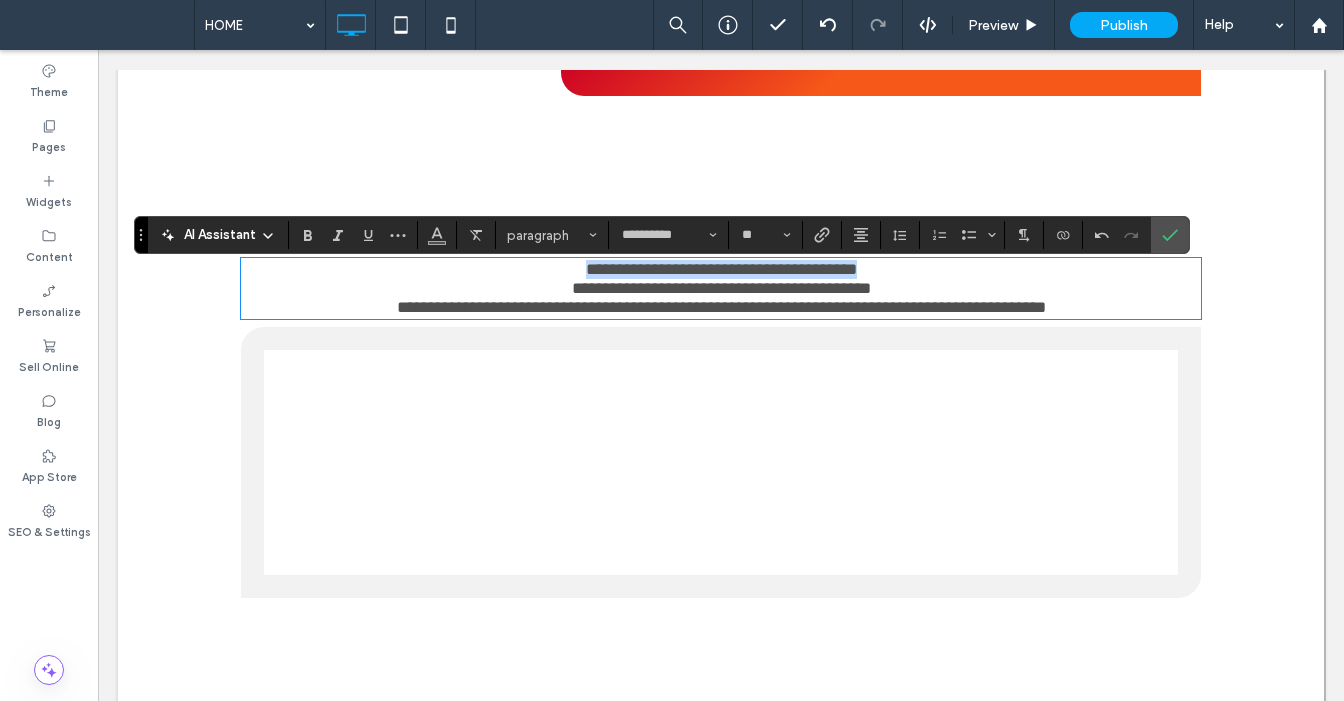 drag, startPoint x: 514, startPoint y: 285, endPoint x: 883, endPoint y: 281, distance: 369.02167 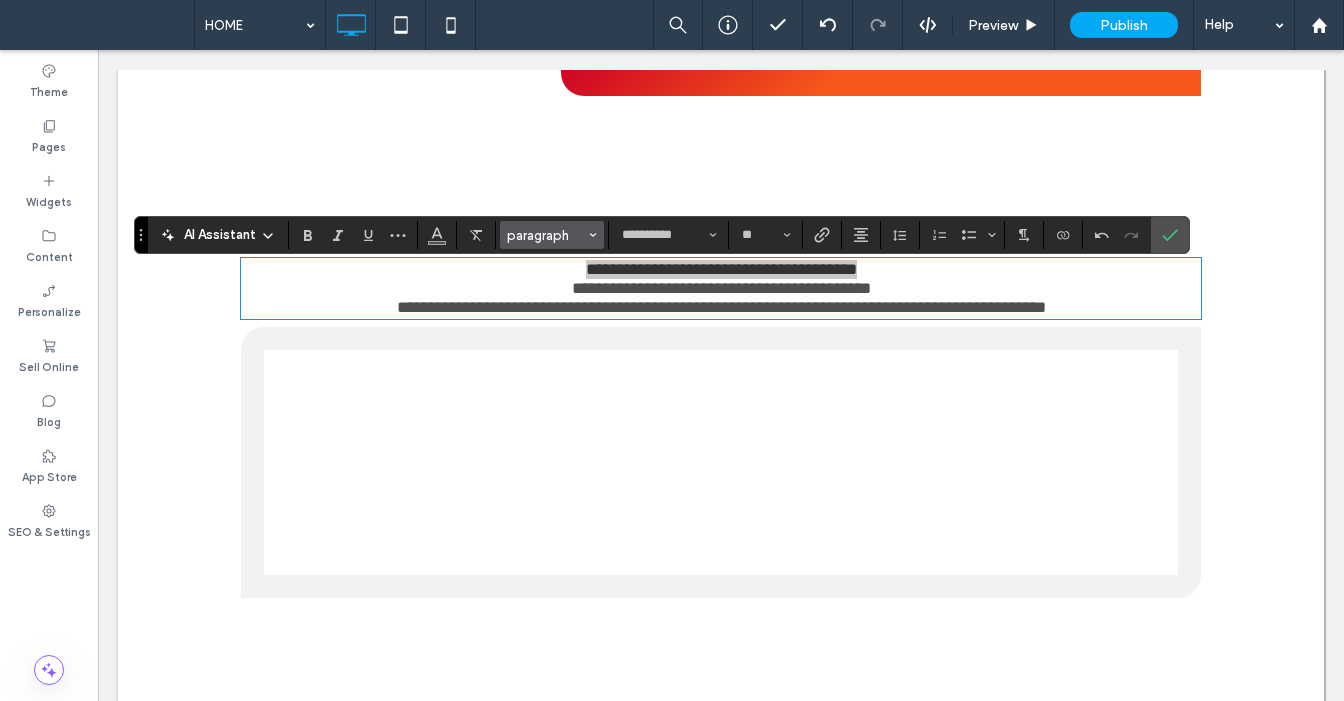 click on "paragraph" at bounding box center [546, 235] 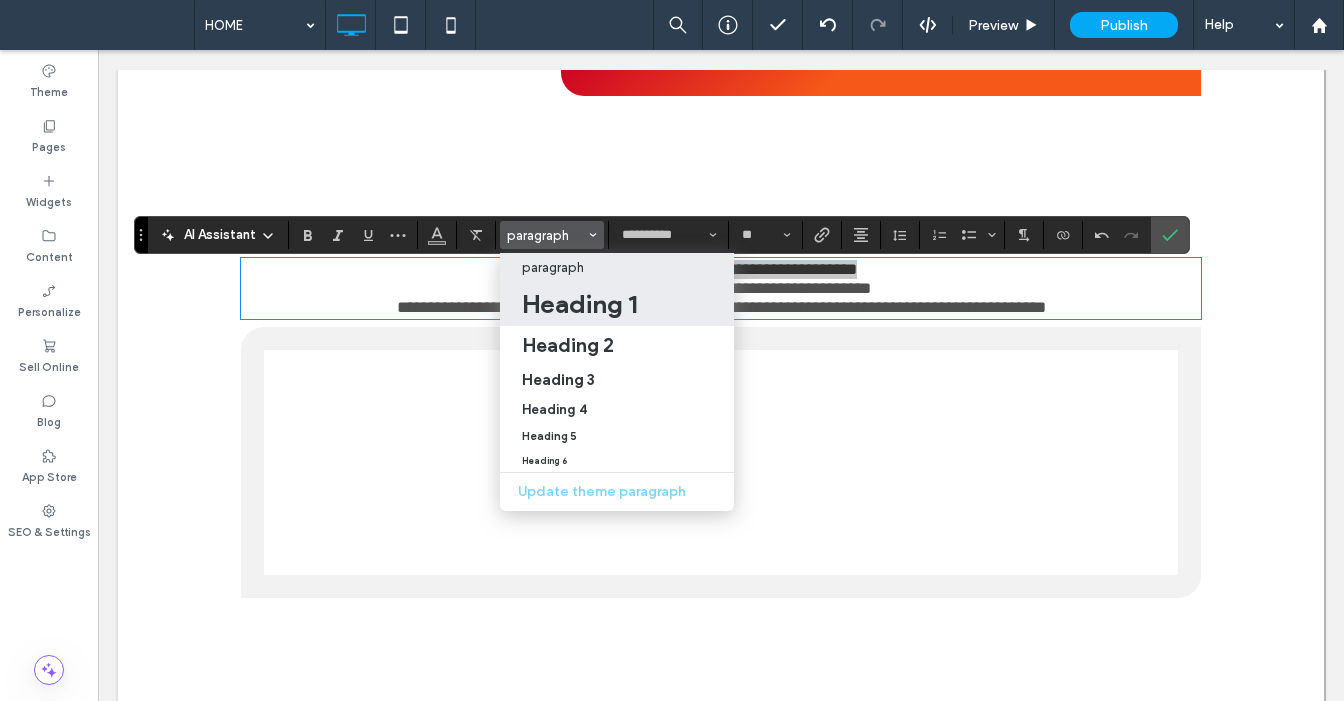 click on "Heading 1" at bounding box center [579, 304] 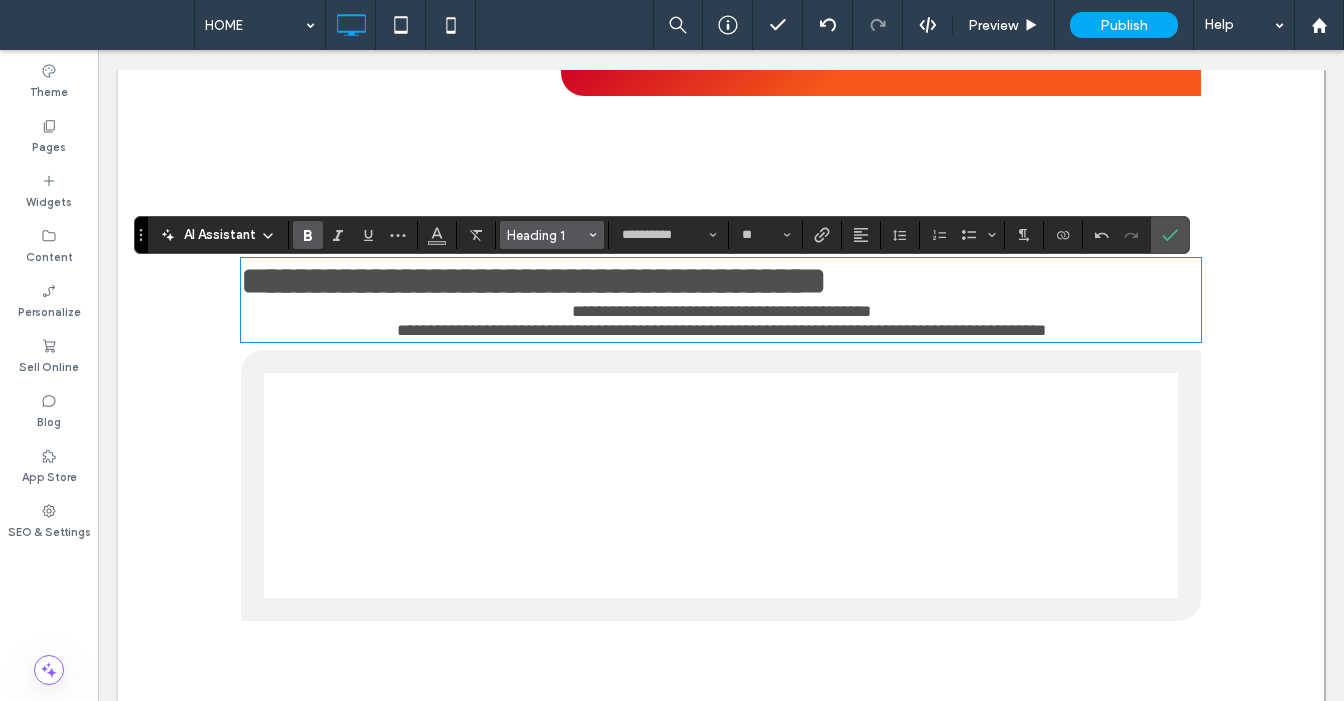 click on "Heading 1" at bounding box center [546, 235] 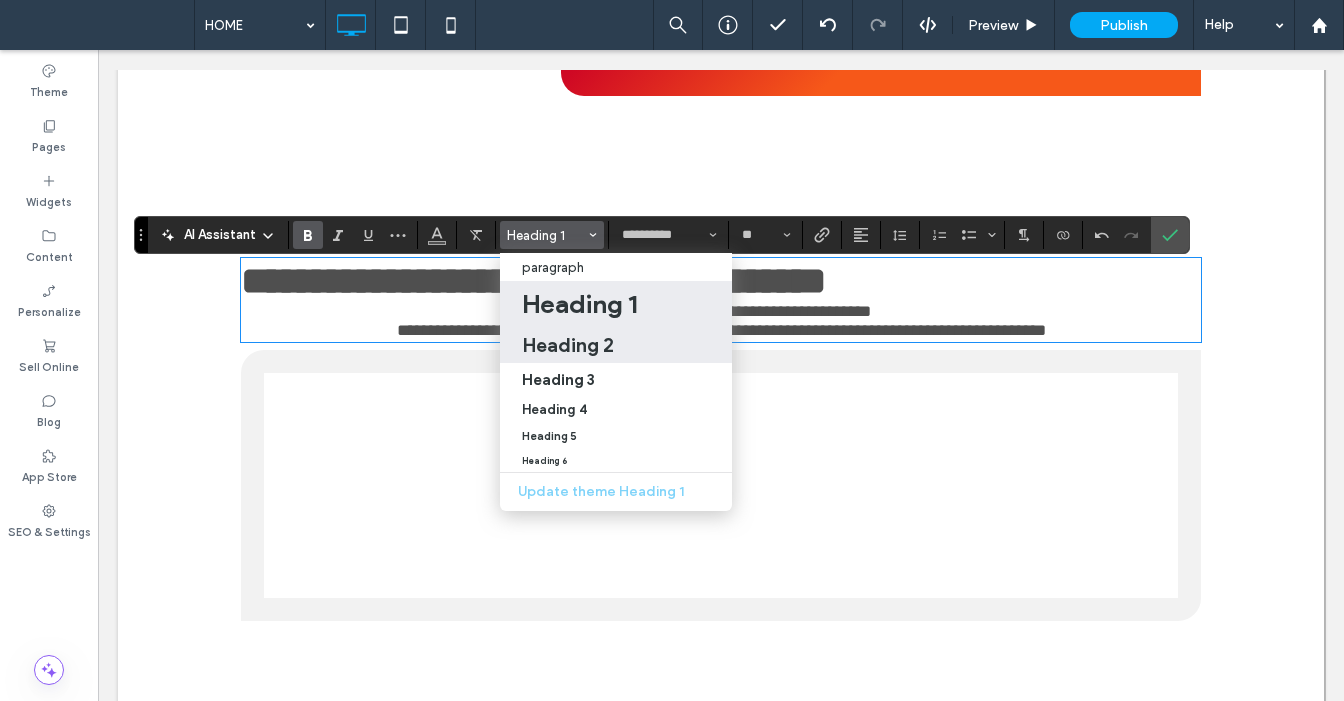 click on "Heading 2" at bounding box center [568, 345] 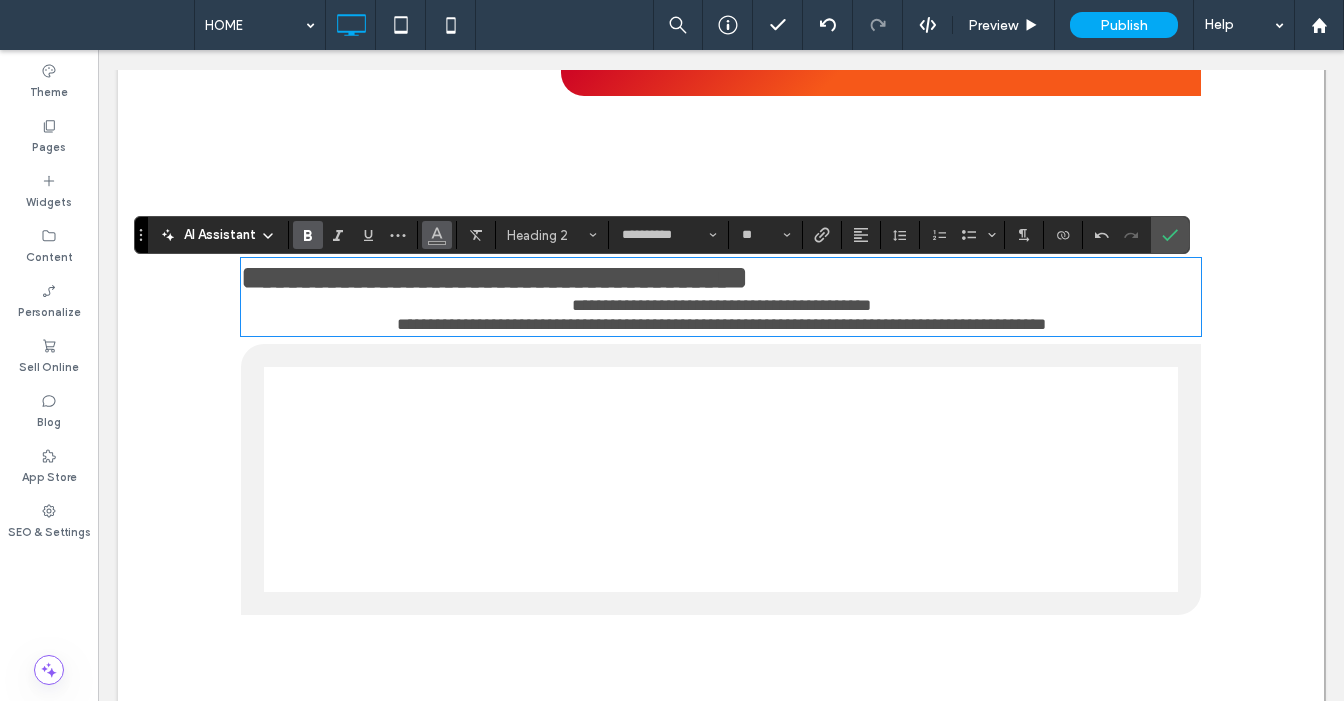 click 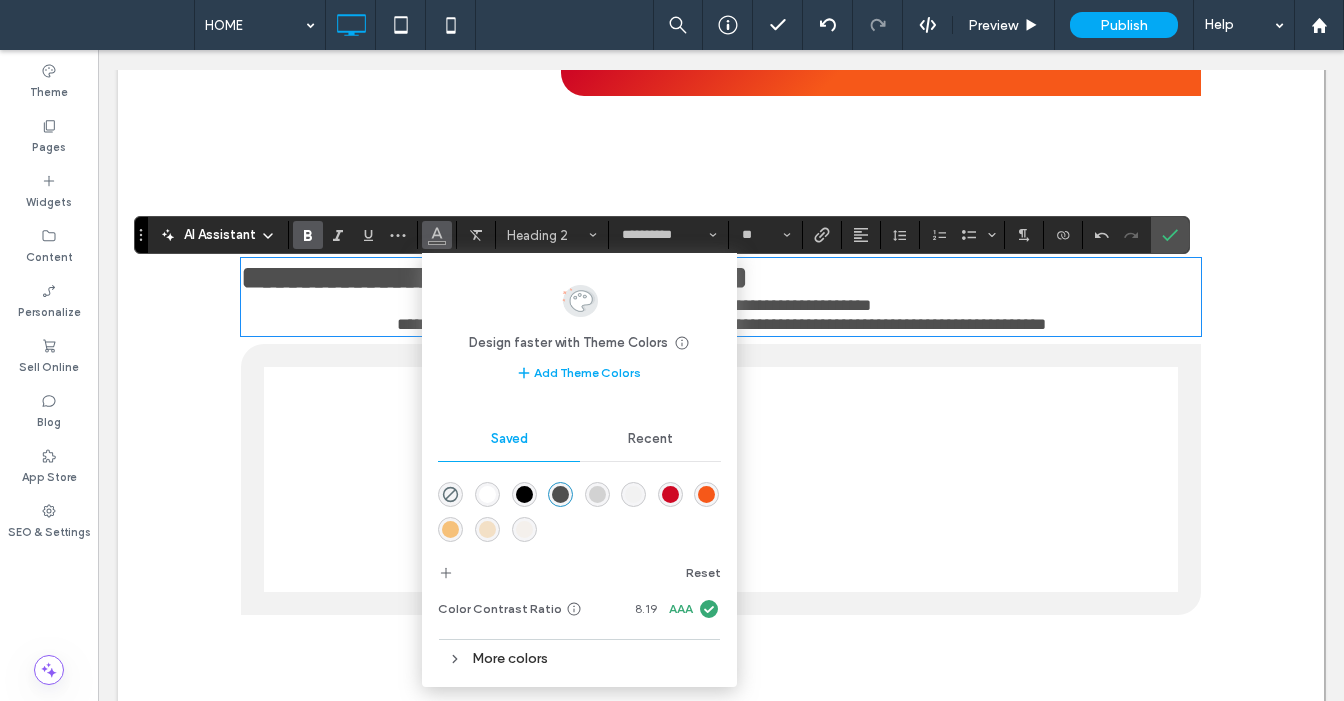 drag, startPoint x: 523, startPoint y: 489, endPoint x: 424, endPoint y: 439, distance: 110.909874 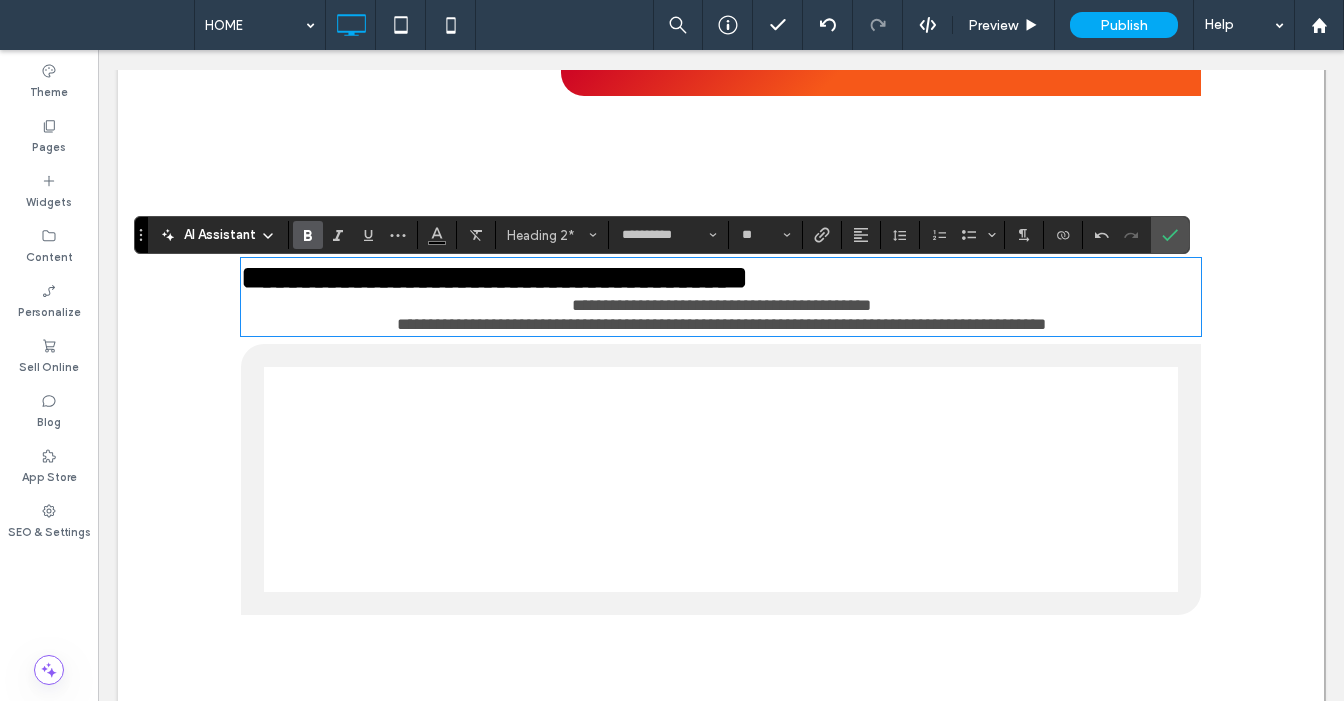 type on "**" 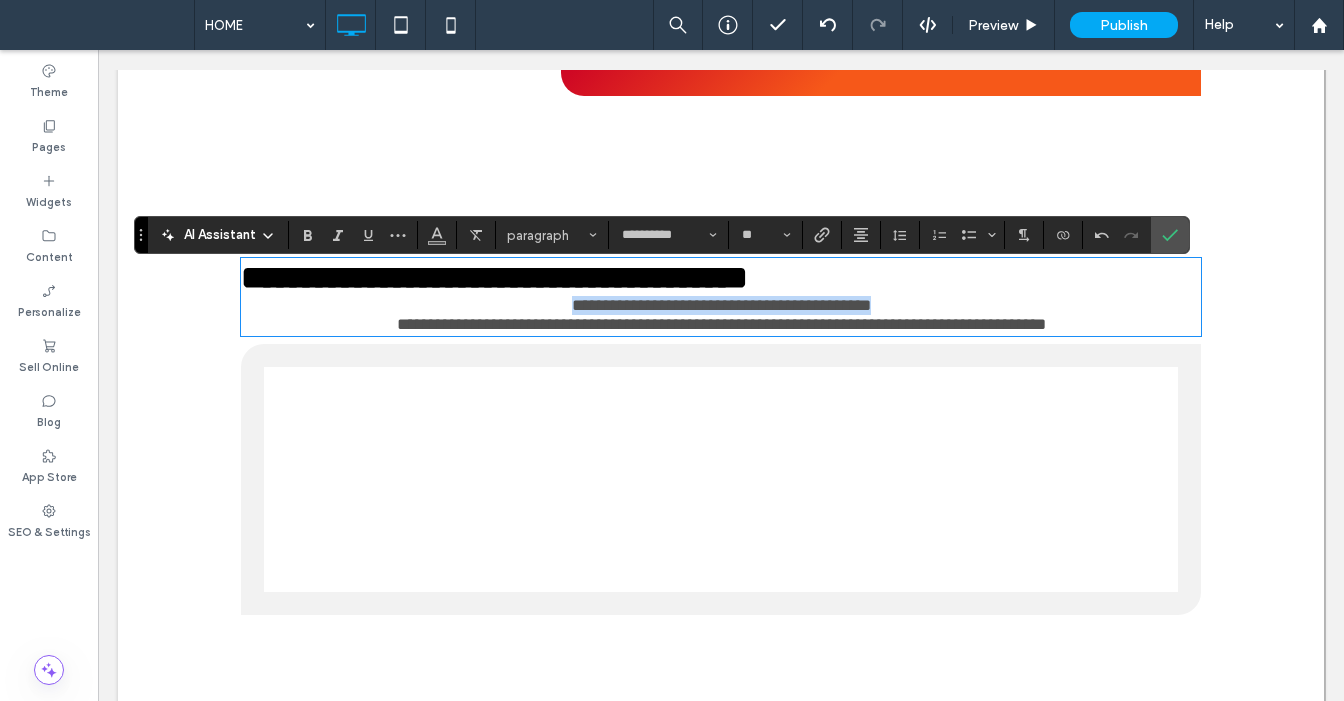 drag, startPoint x: 525, startPoint y: 319, endPoint x: 934, endPoint y: 319, distance: 409 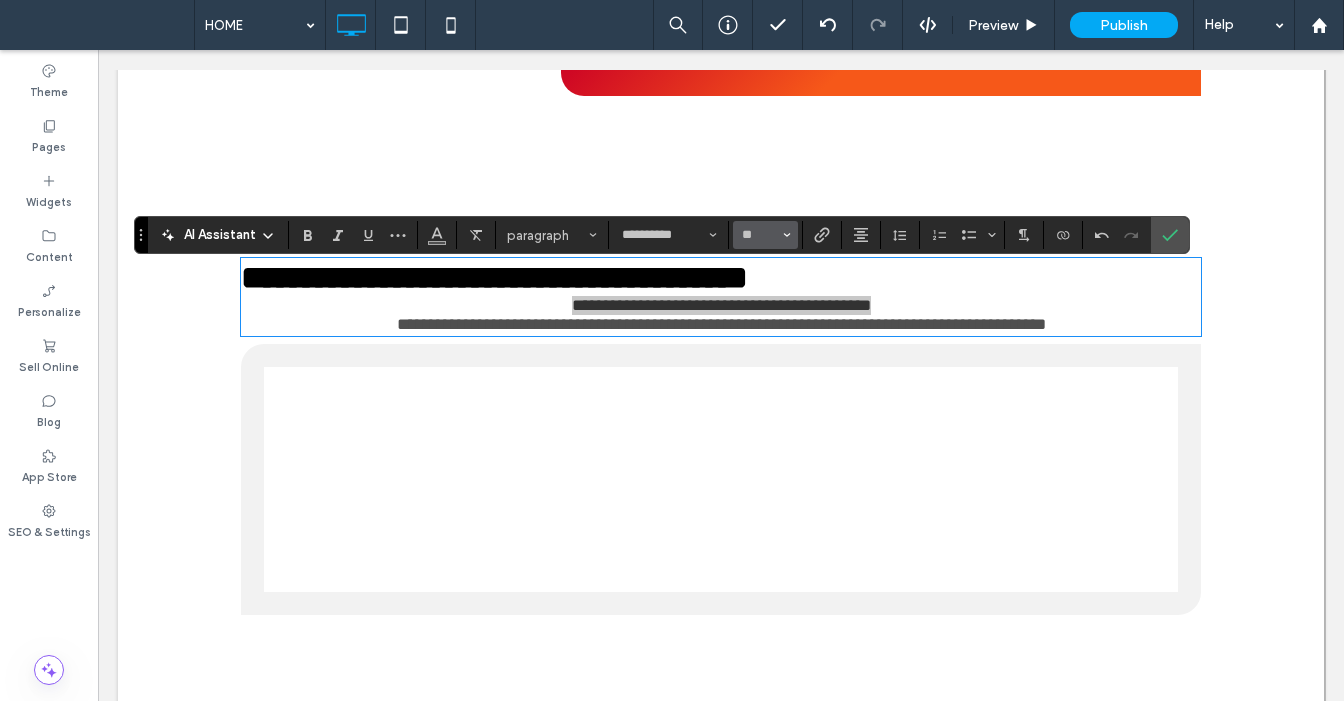 click on "**" at bounding box center [765, 235] 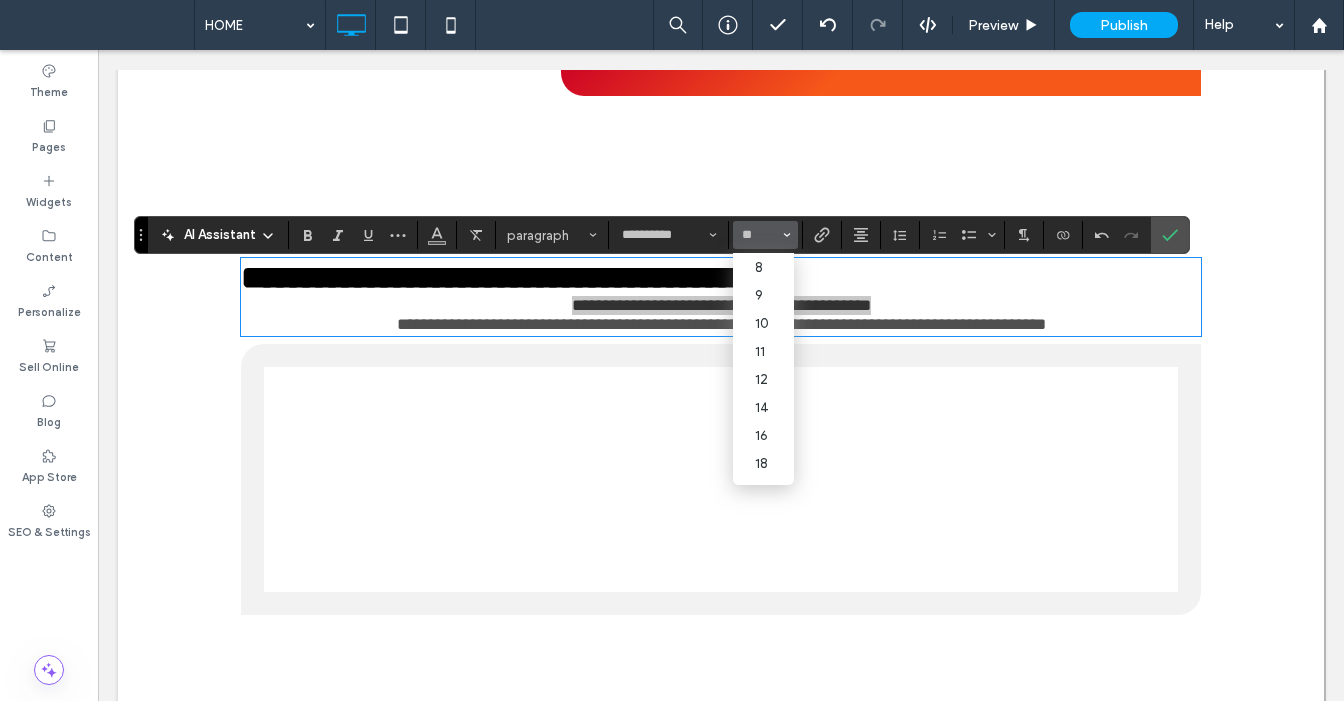 type 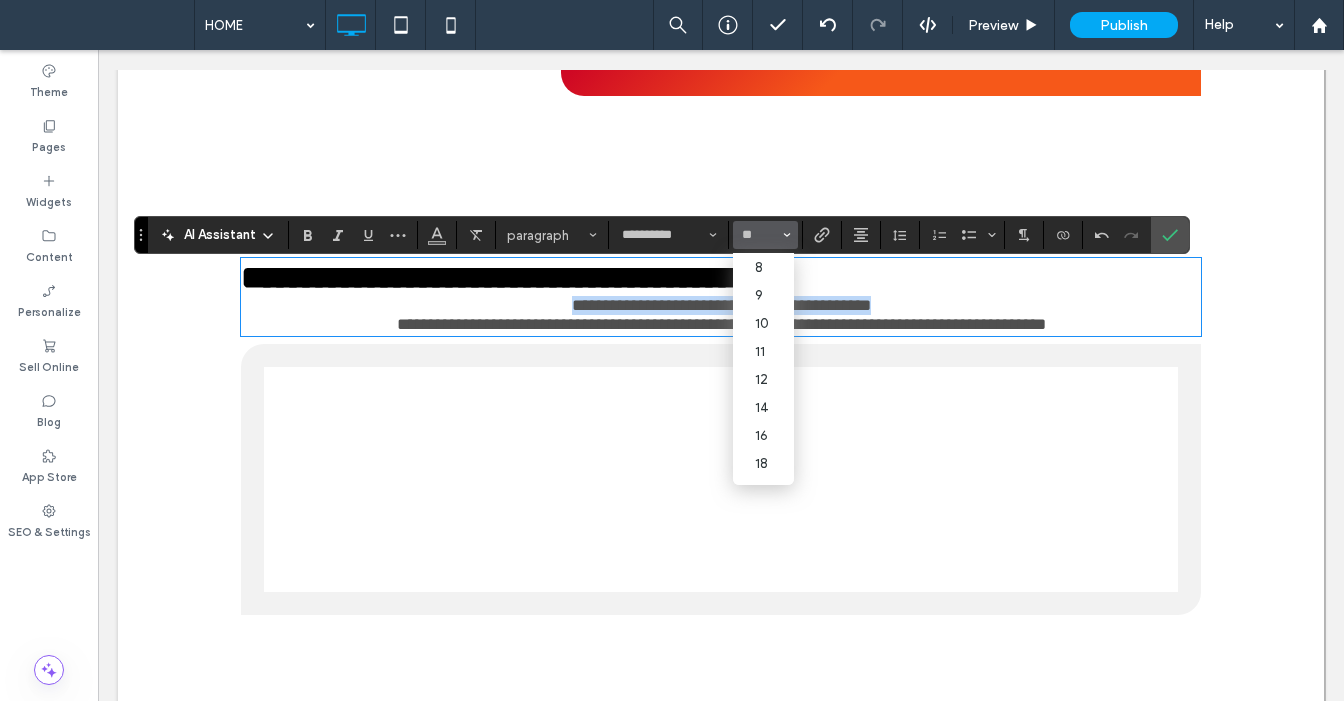 type on "*" 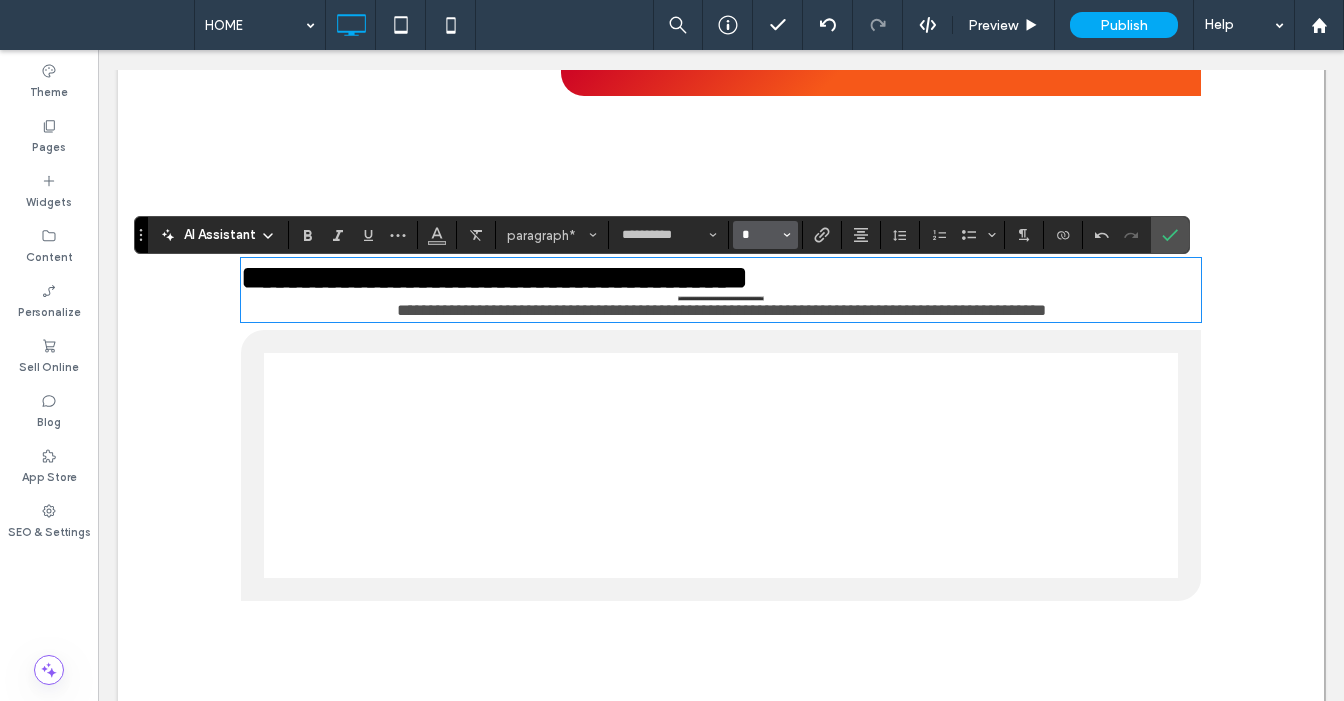 click on "*" at bounding box center [759, 235] 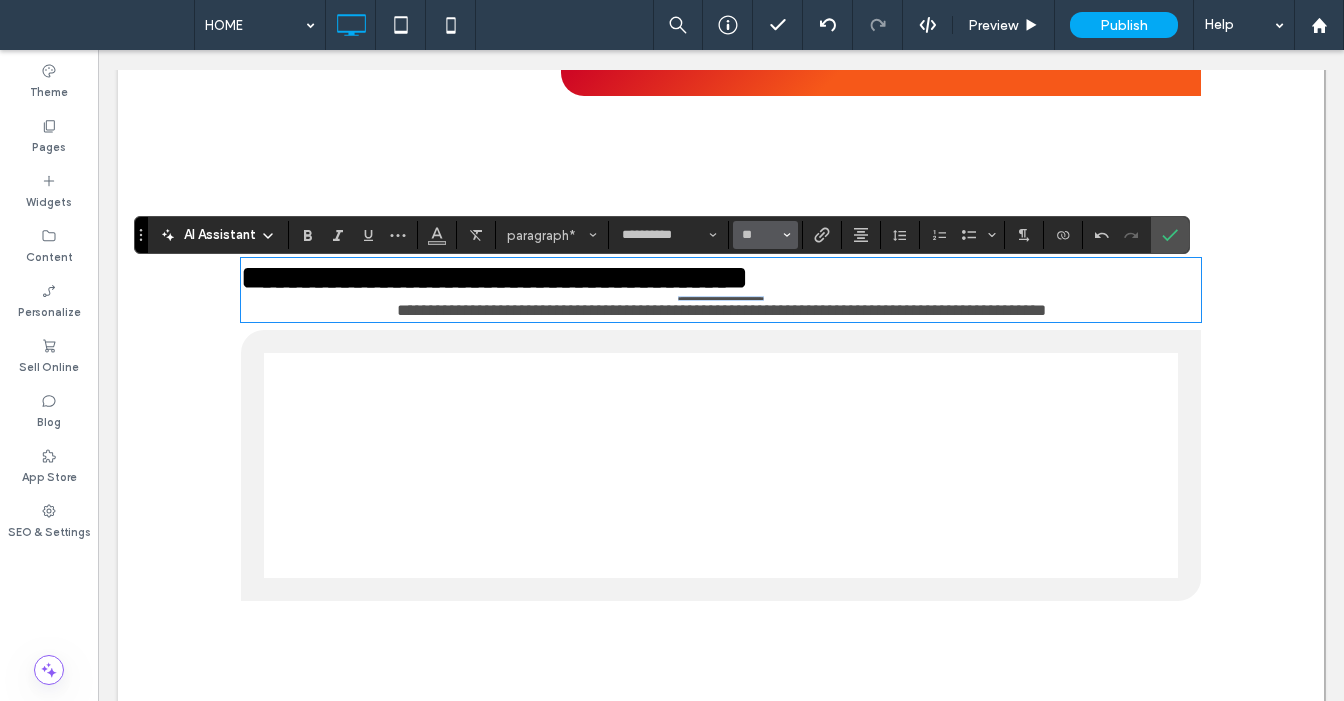 type on "**" 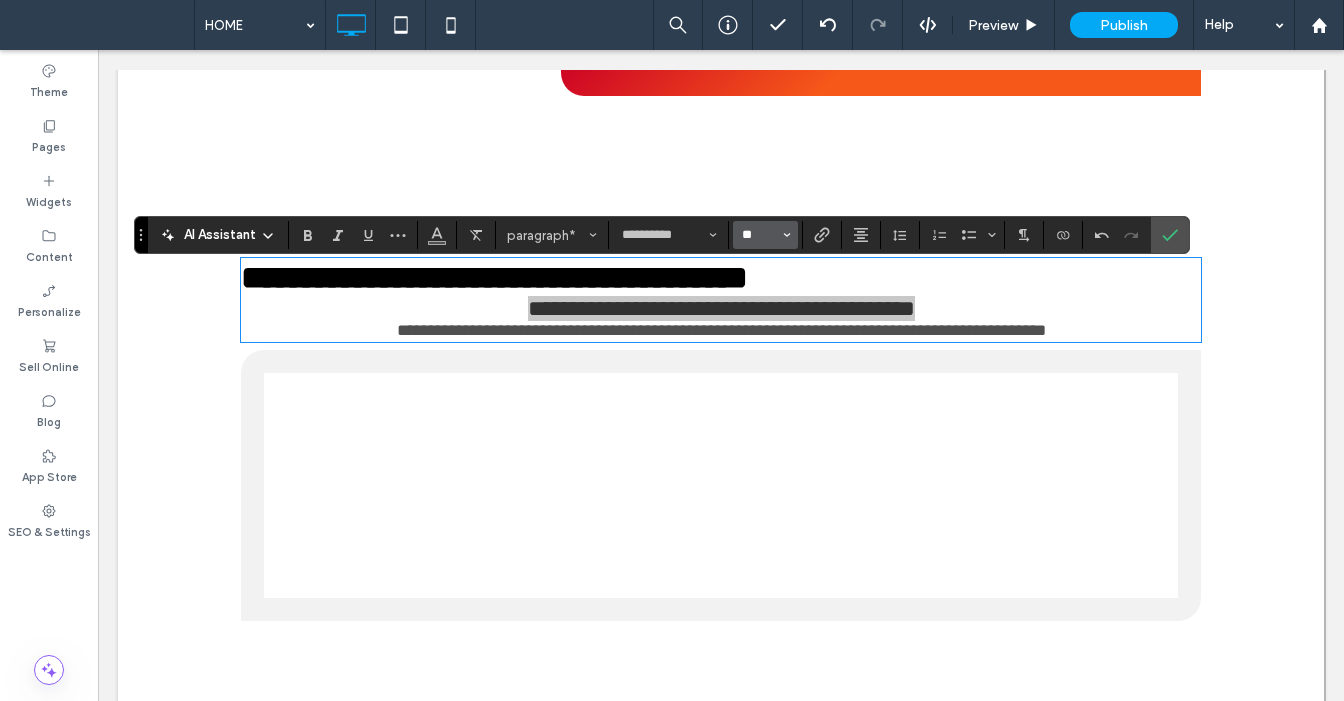click on "**" at bounding box center (759, 235) 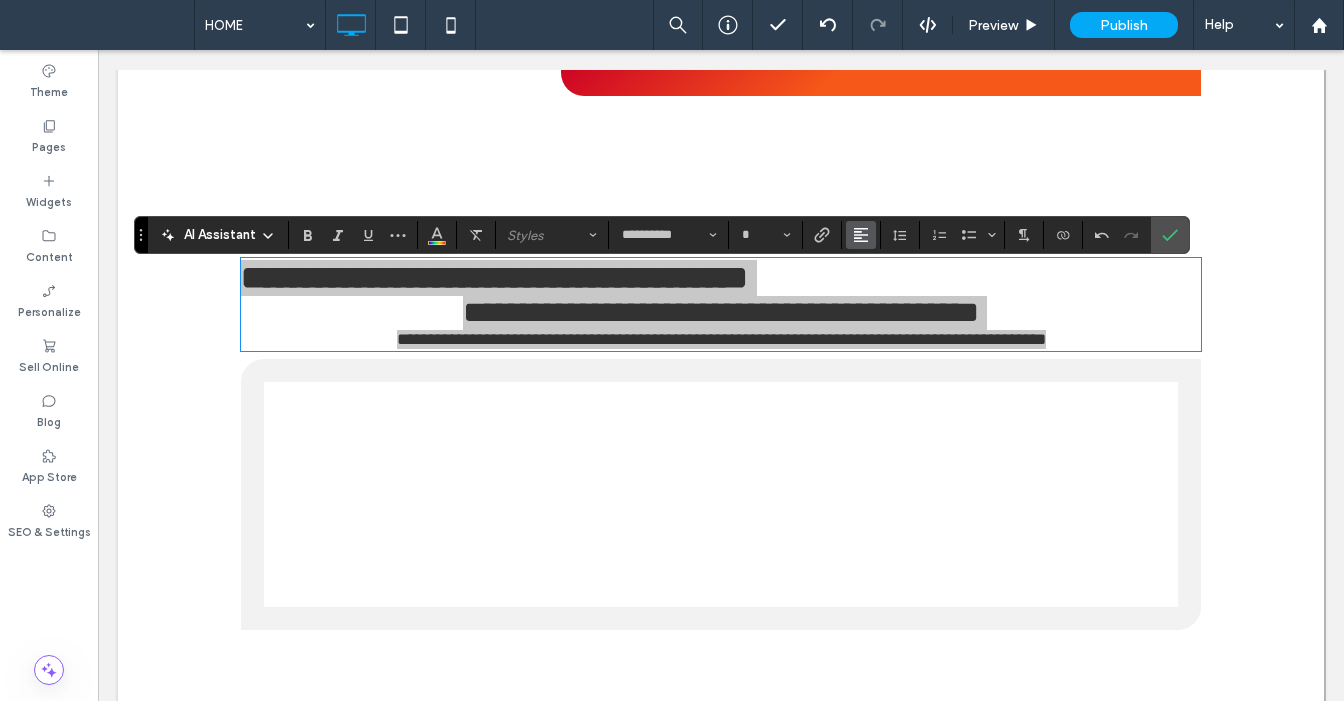 click at bounding box center (861, 235) 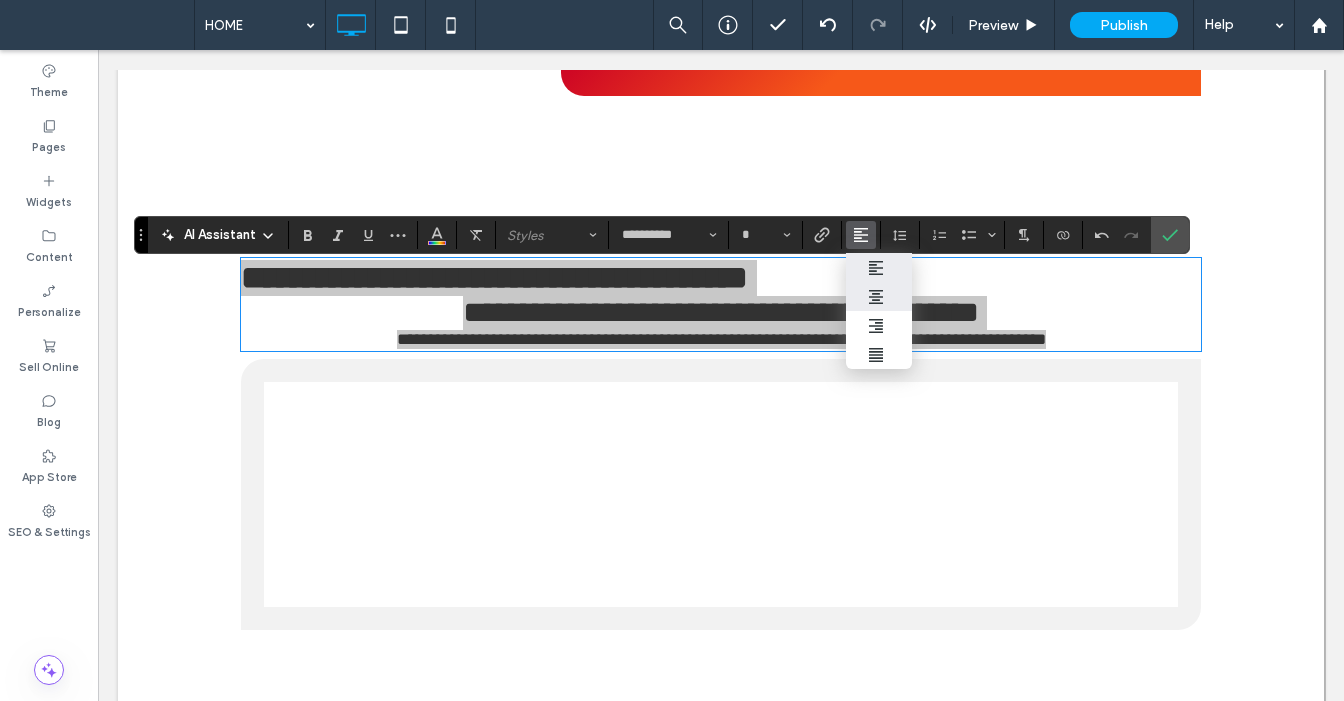 drag, startPoint x: 891, startPoint y: 299, endPoint x: 807, endPoint y: 245, distance: 99.8599 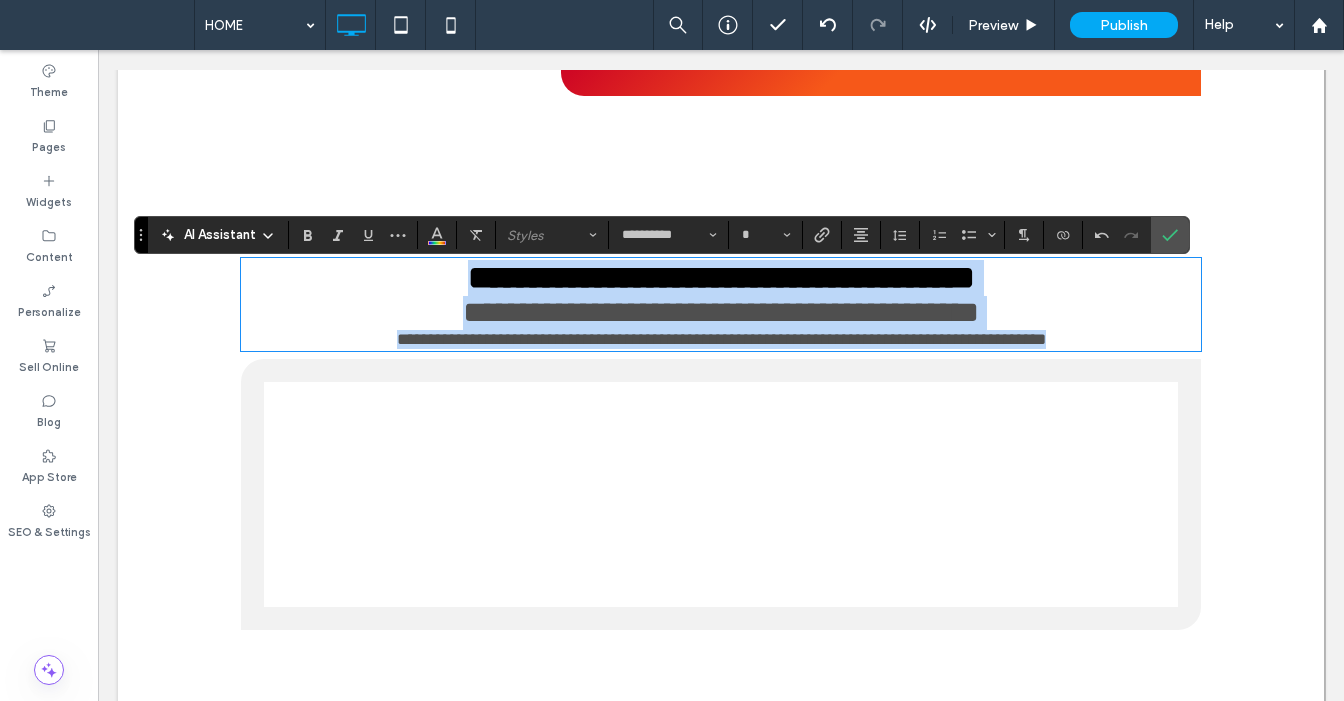 click on "**********" at bounding box center (721, 277) 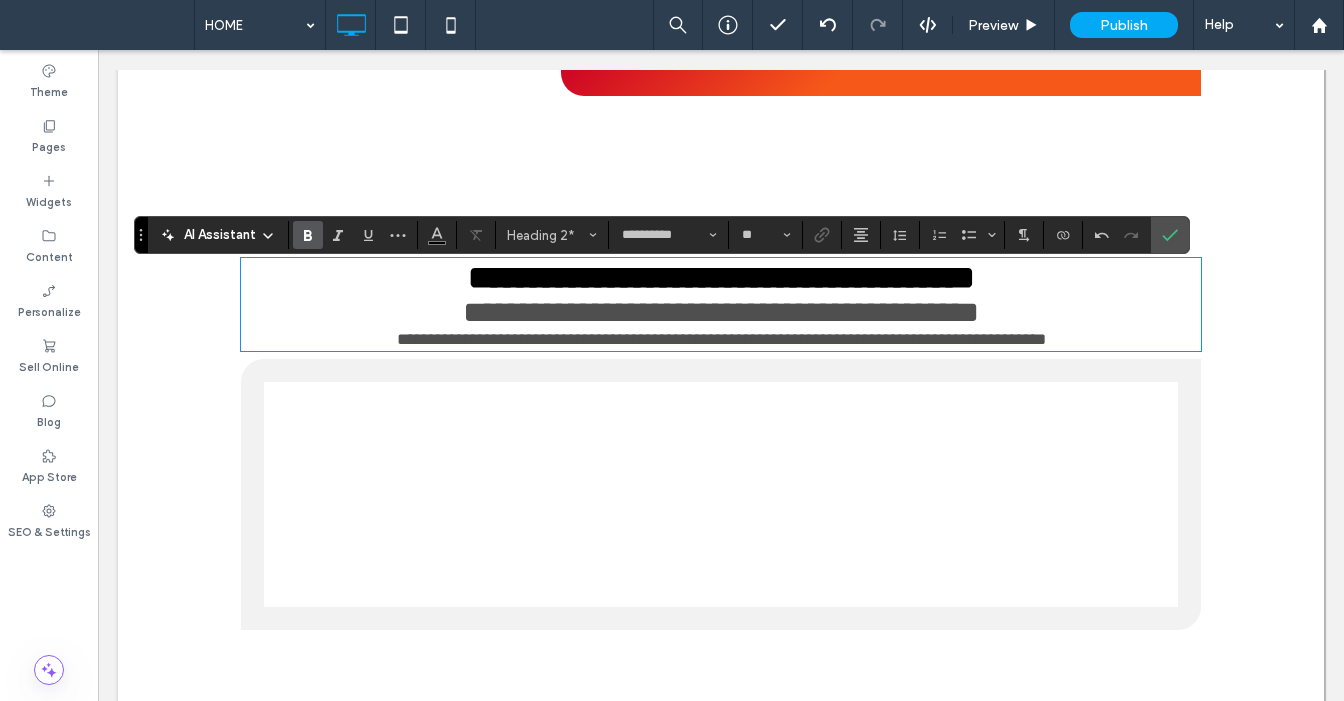 type on "**" 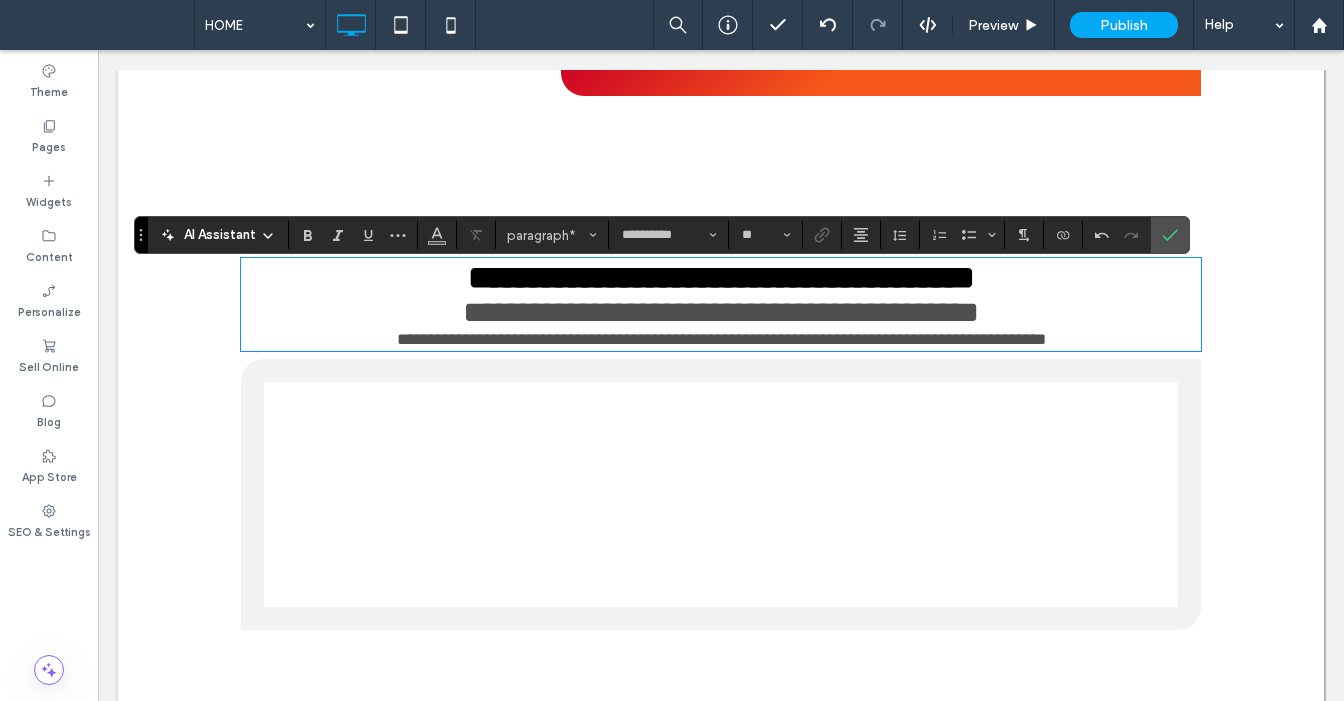 click on "**********" at bounding box center (721, 339) 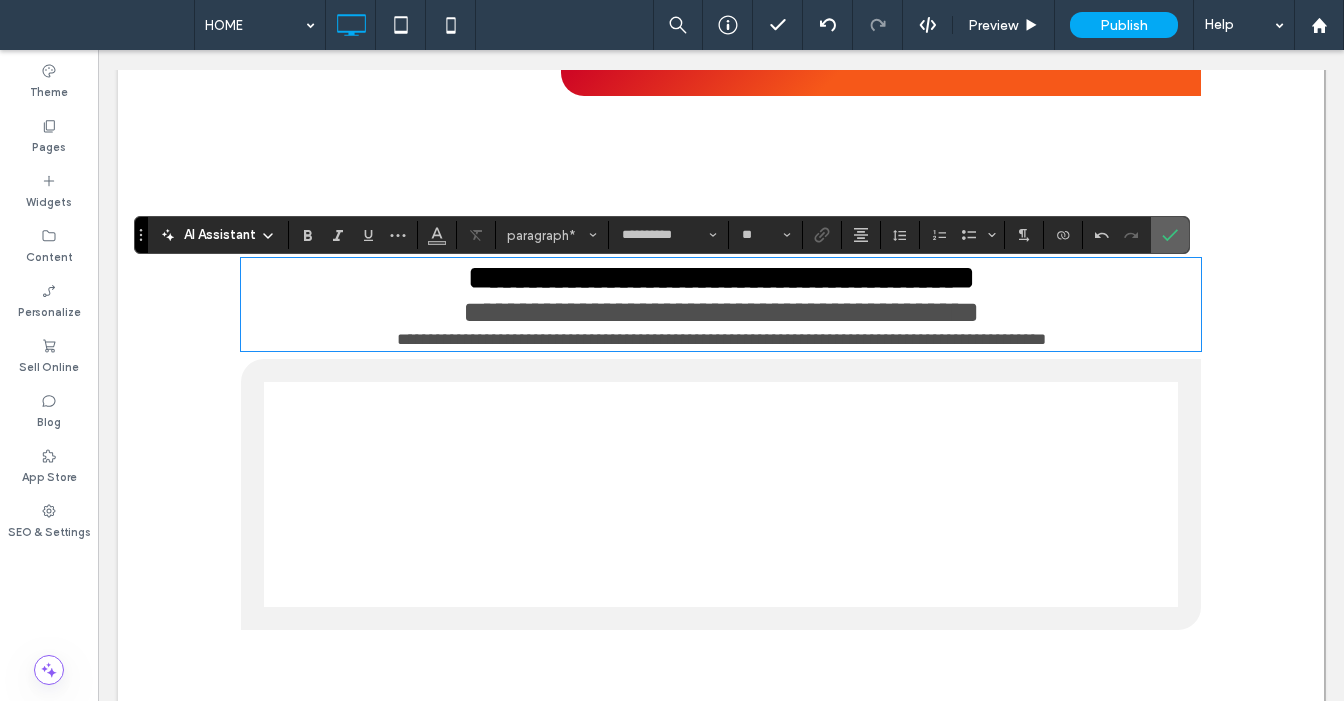 click at bounding box center [1170, 235] 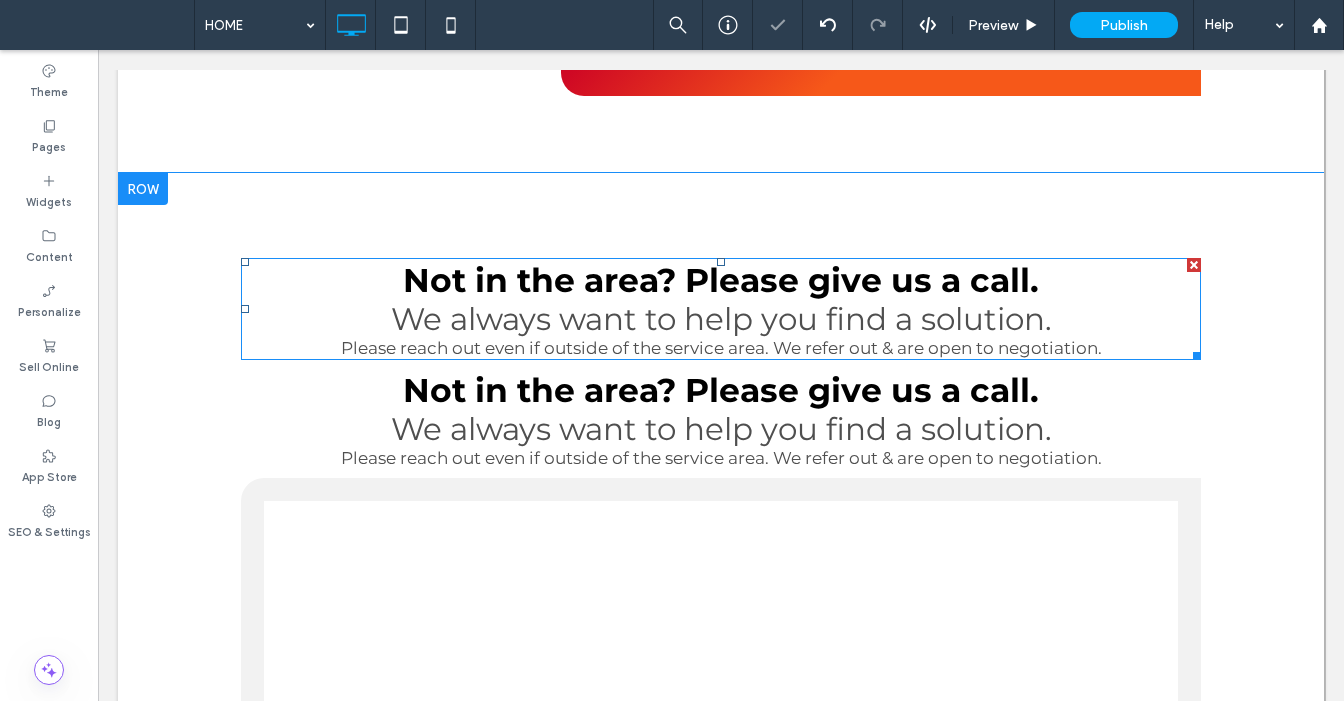 click on "We always want to help you find a solution." at bounding box center [721, 319] 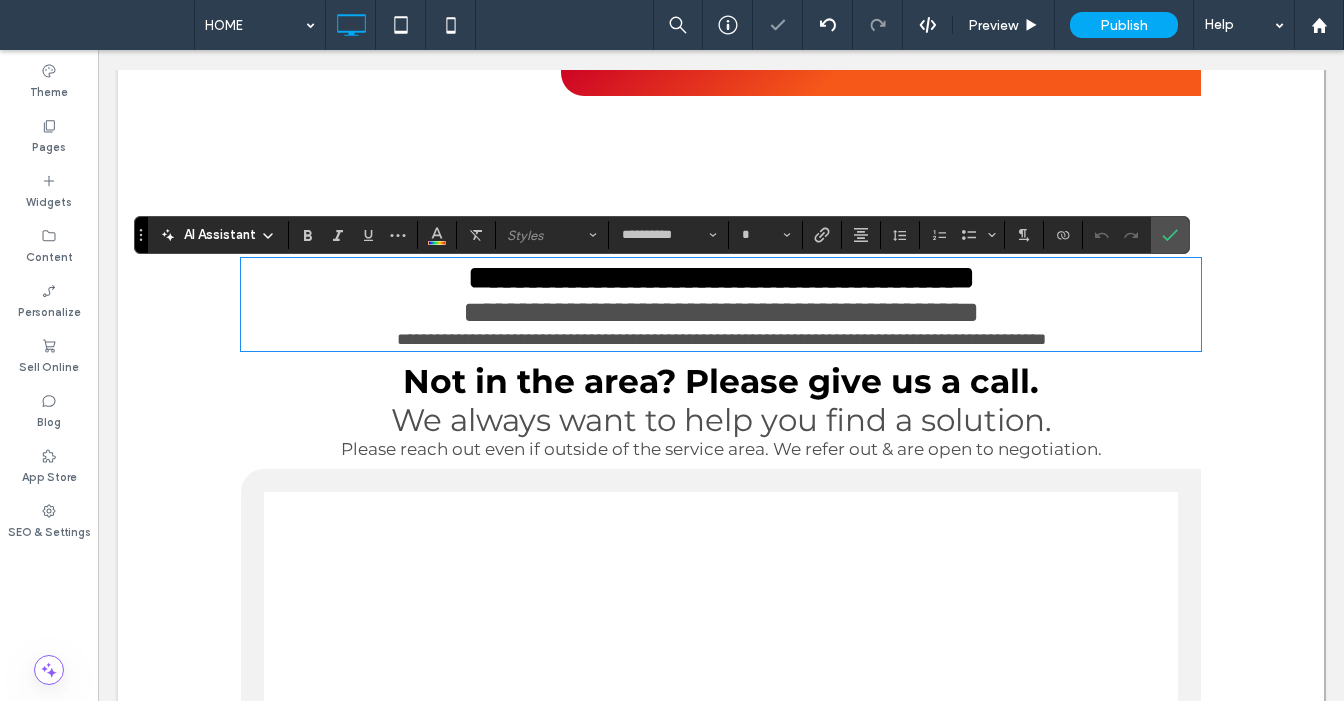 click on "**********" at bounding box center (721, 312) 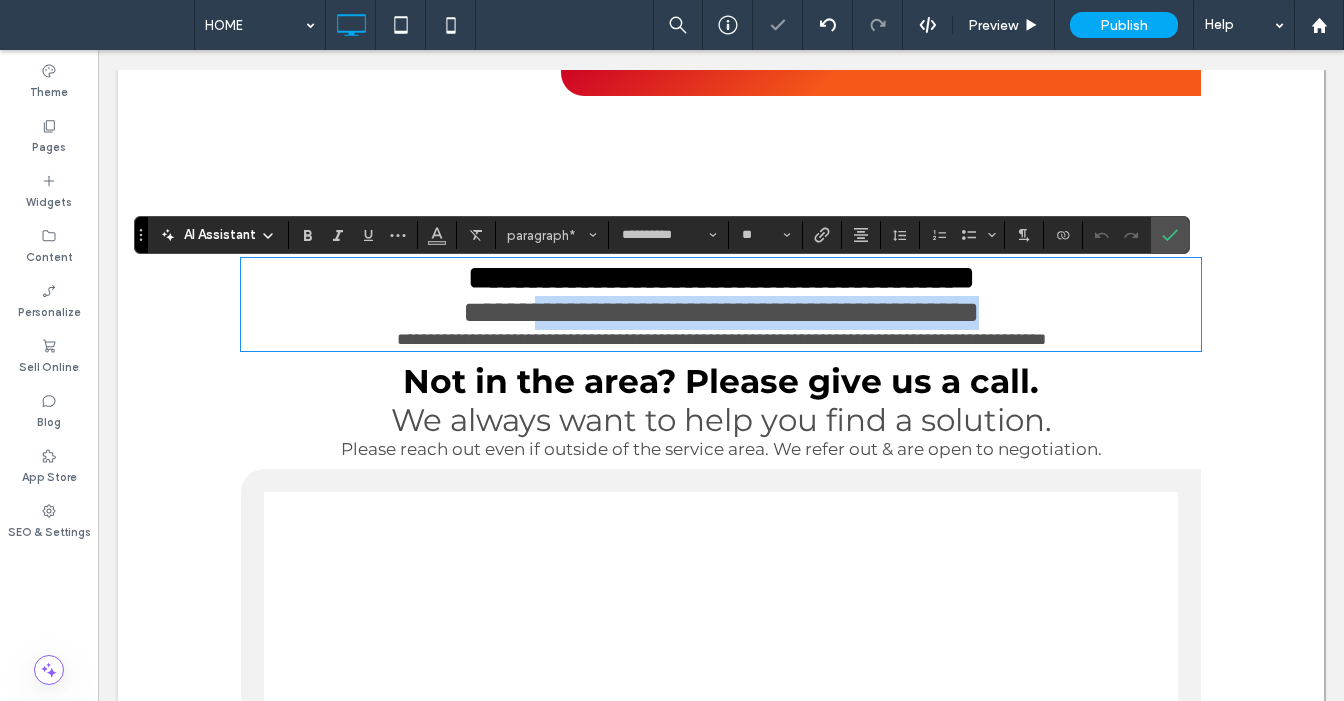 drag, startPoint x: 304, startPoint y: 364, endPoint x: 1291, endPoint y: 337, distance: 987.3692 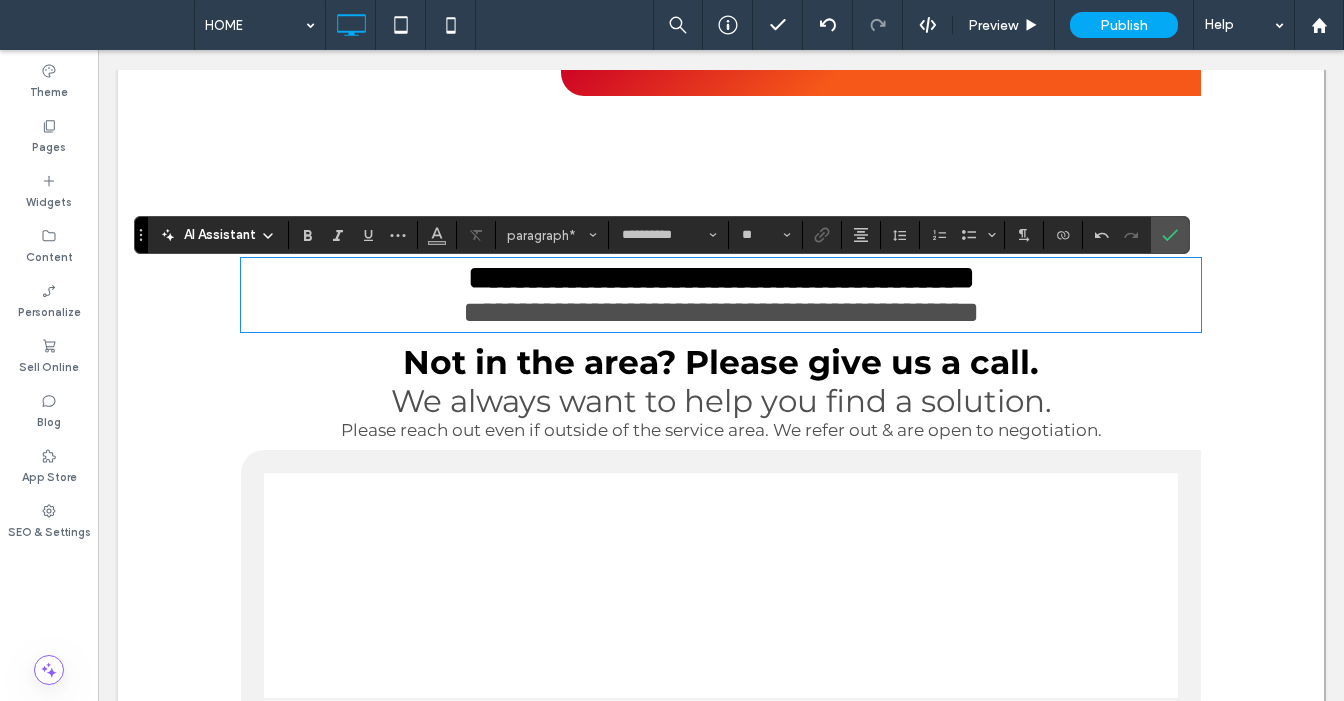 click on "**********" at bounding box center (721, 278) 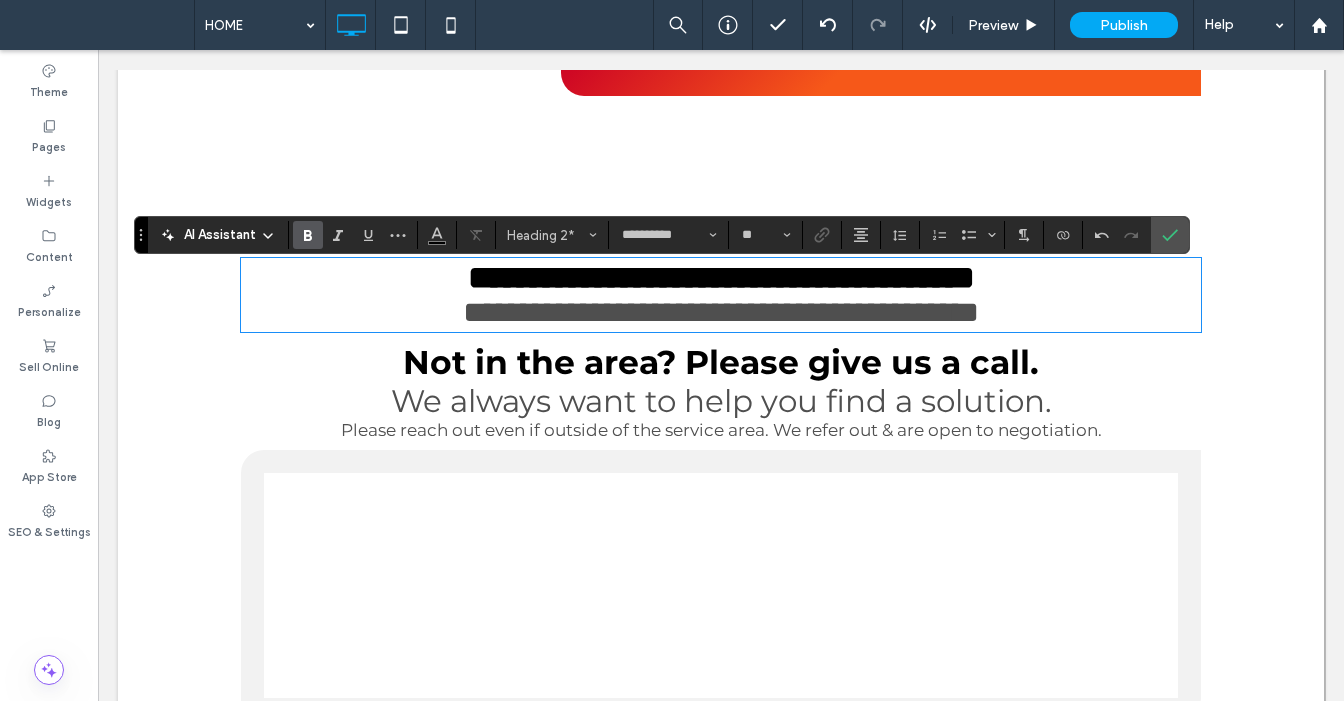 type on "**" 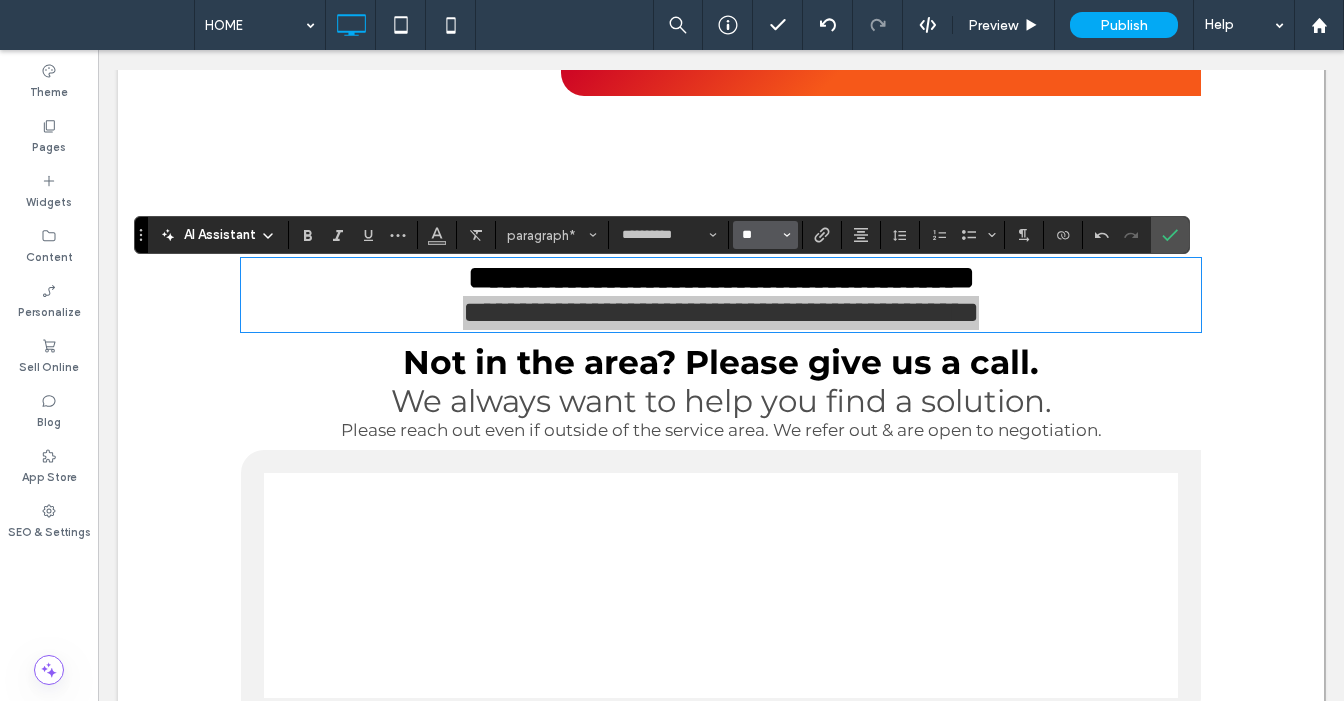 click on "**" at bounding box center (759, 235) 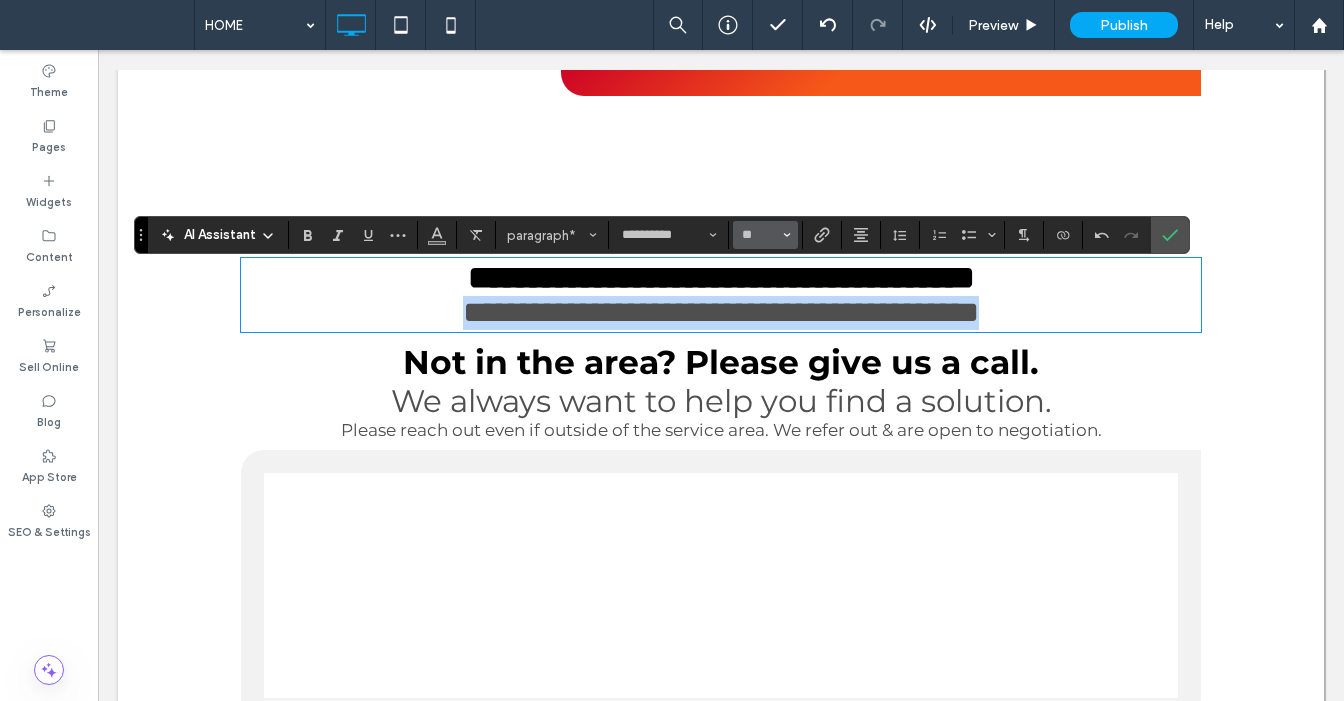 type on "**" 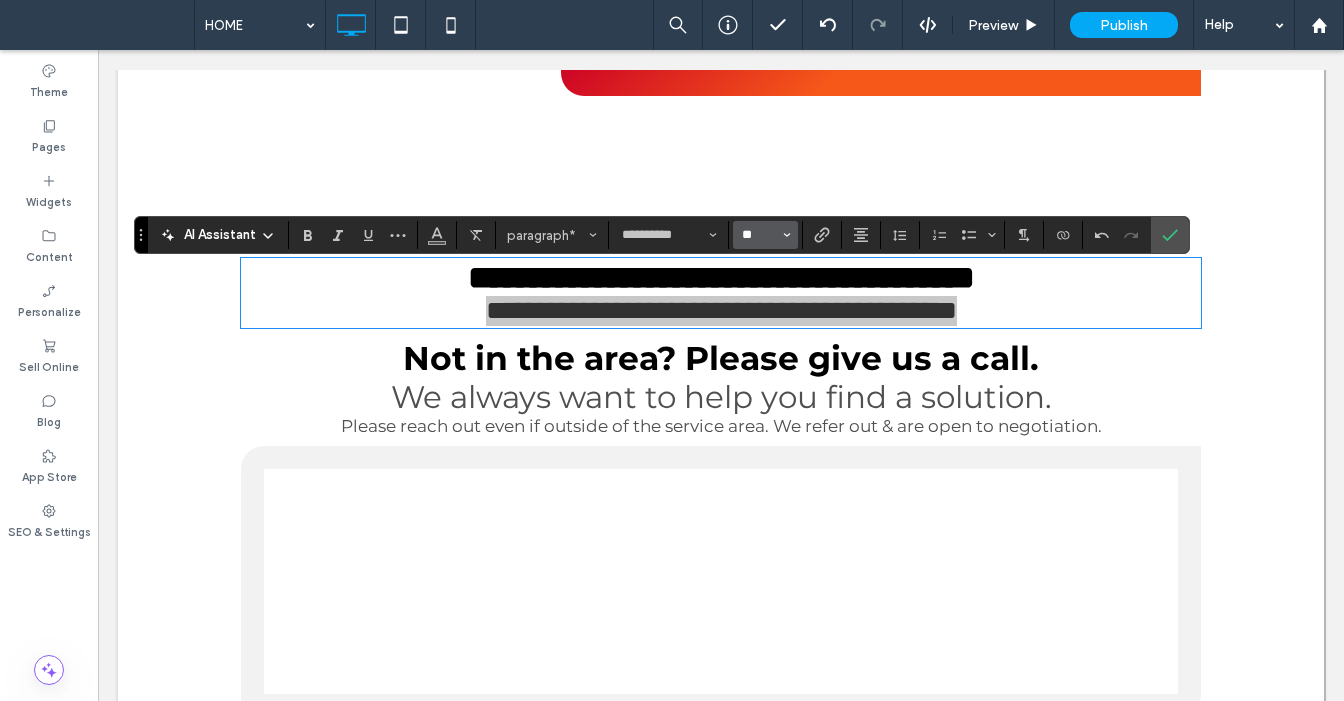 click on "**" at bounding box center [759, 235] 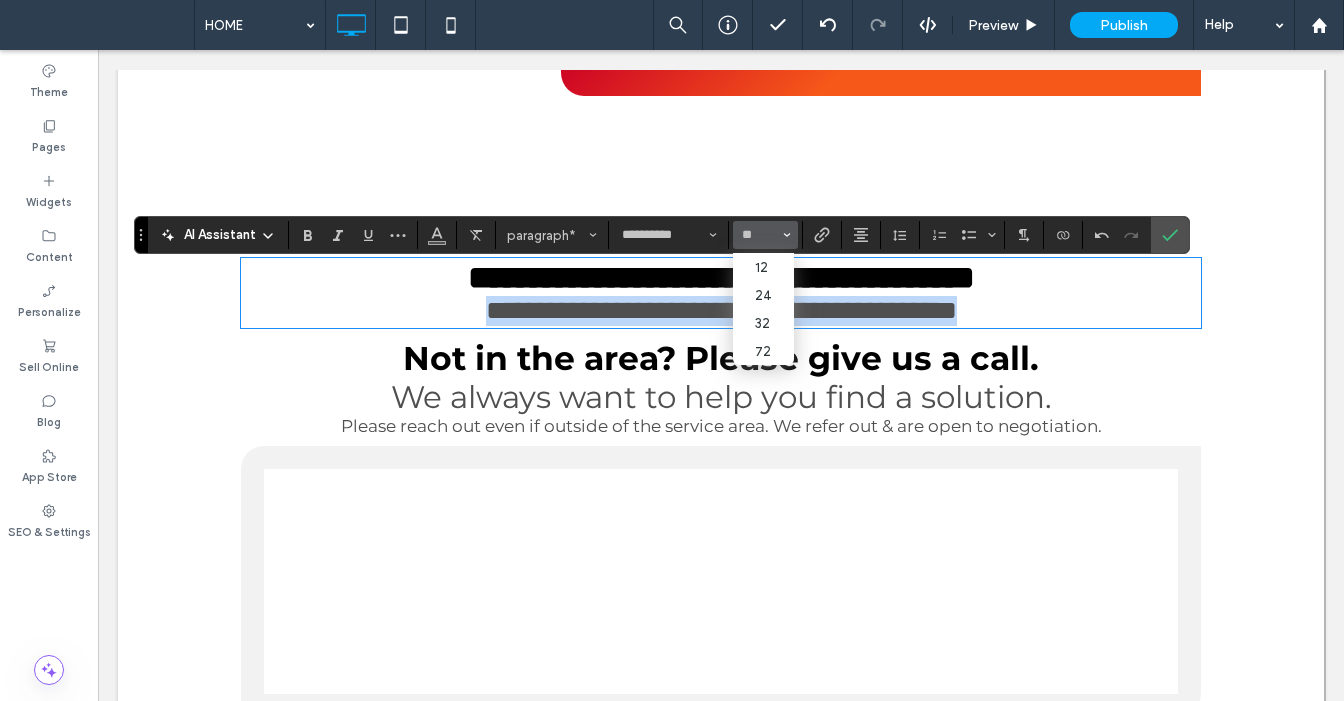 type on "**" 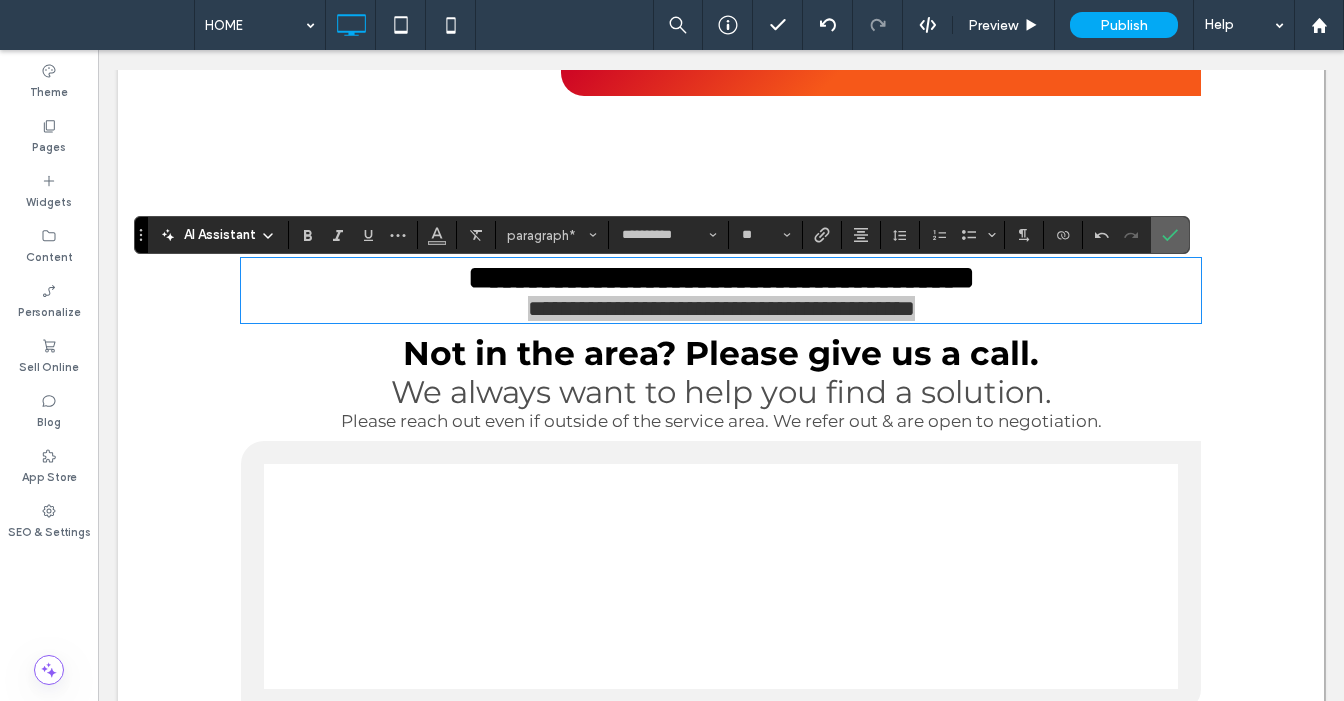 click 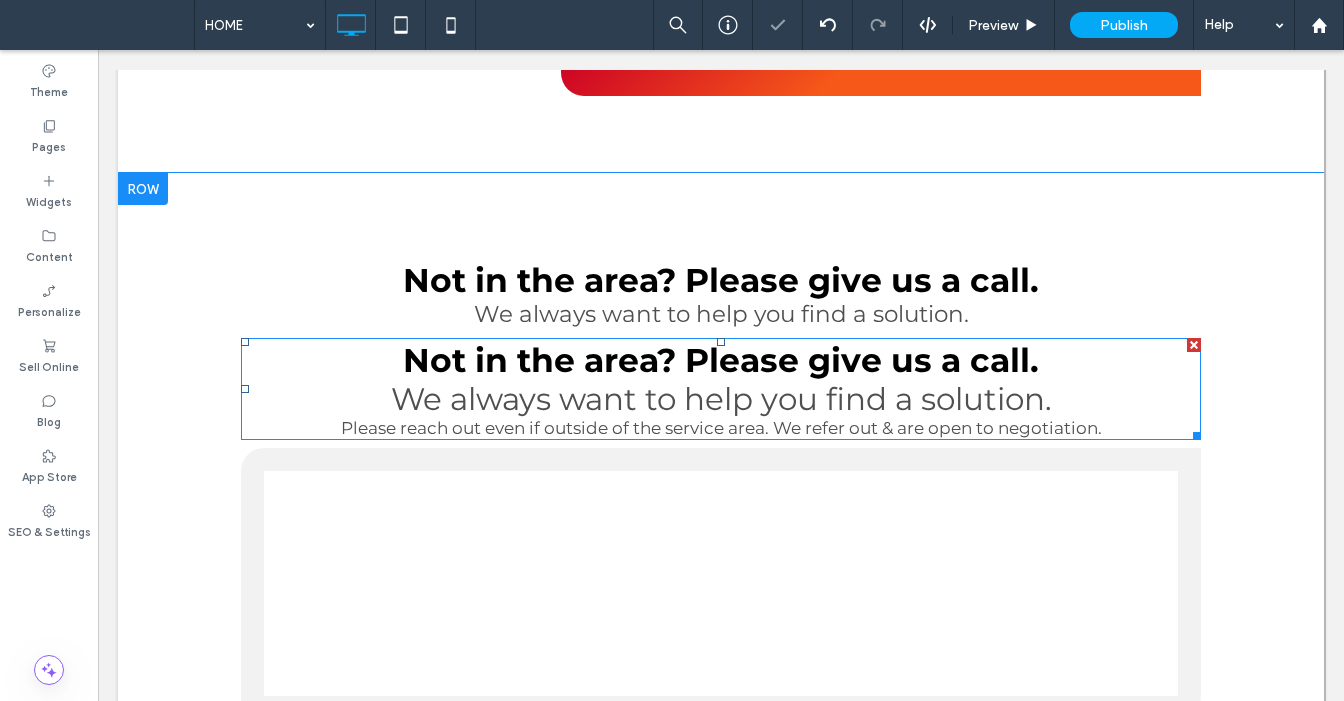 click on "Not in the area? Please give us a call." at bounding box center (721, 360) 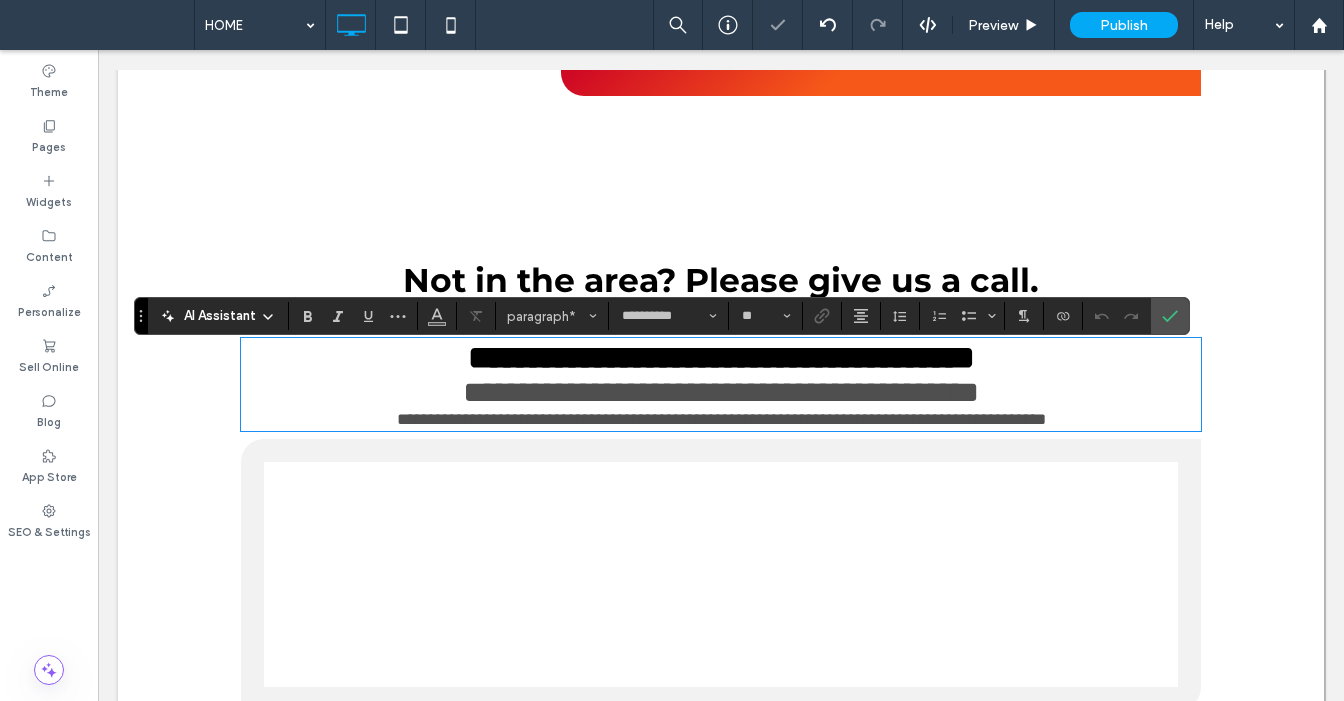 click on "**********" at bounding box center (721, 393) 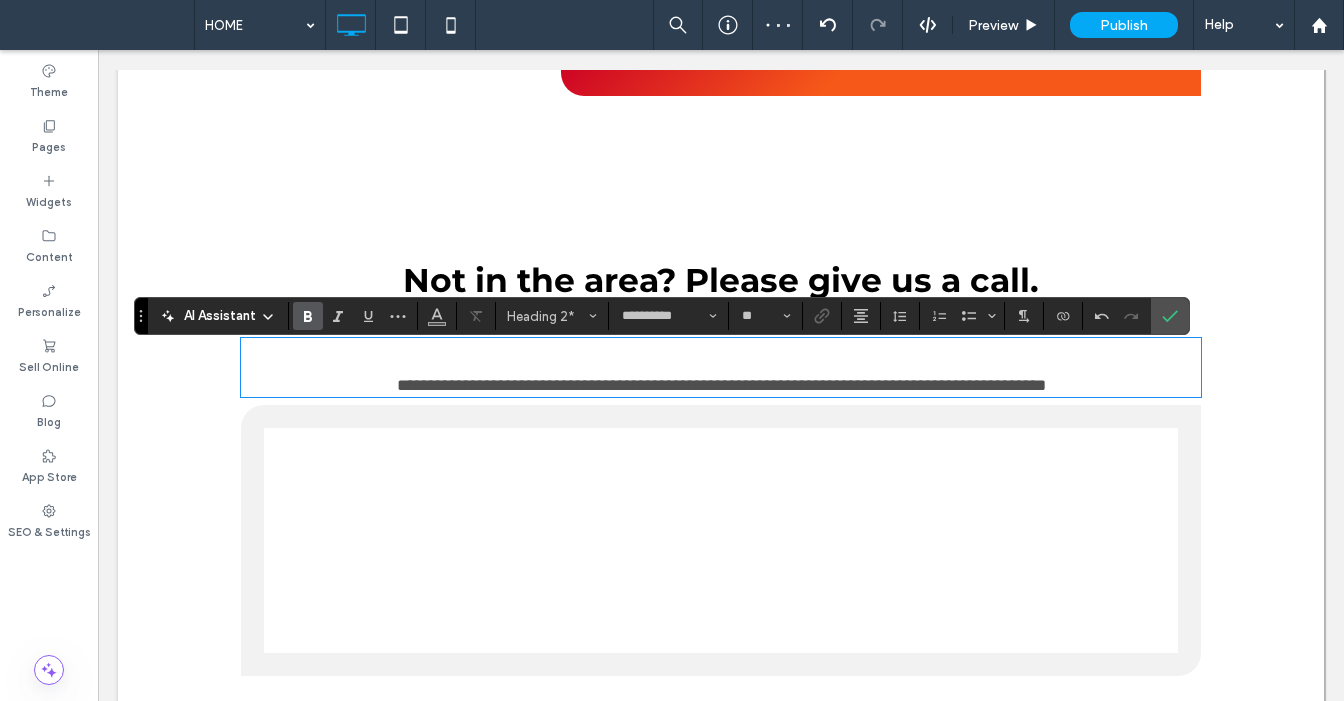 type on "**" 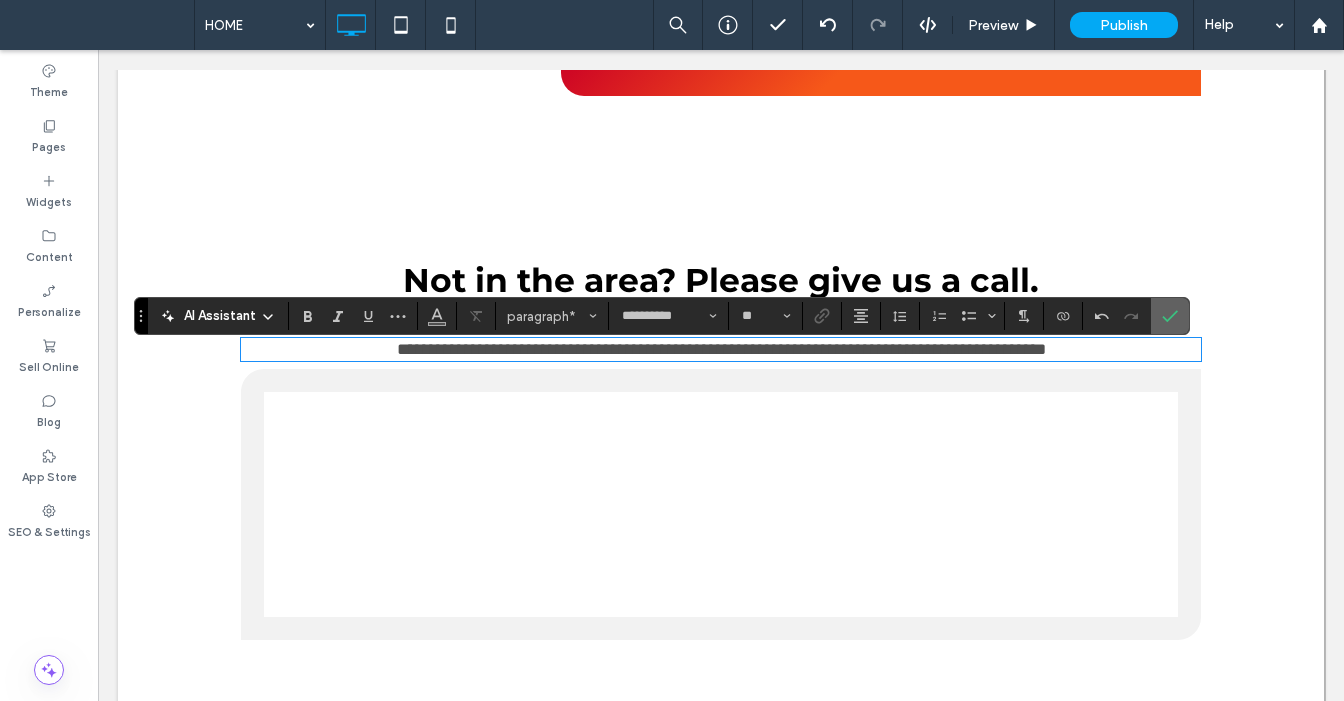 click at bounding box center (1170, 316) 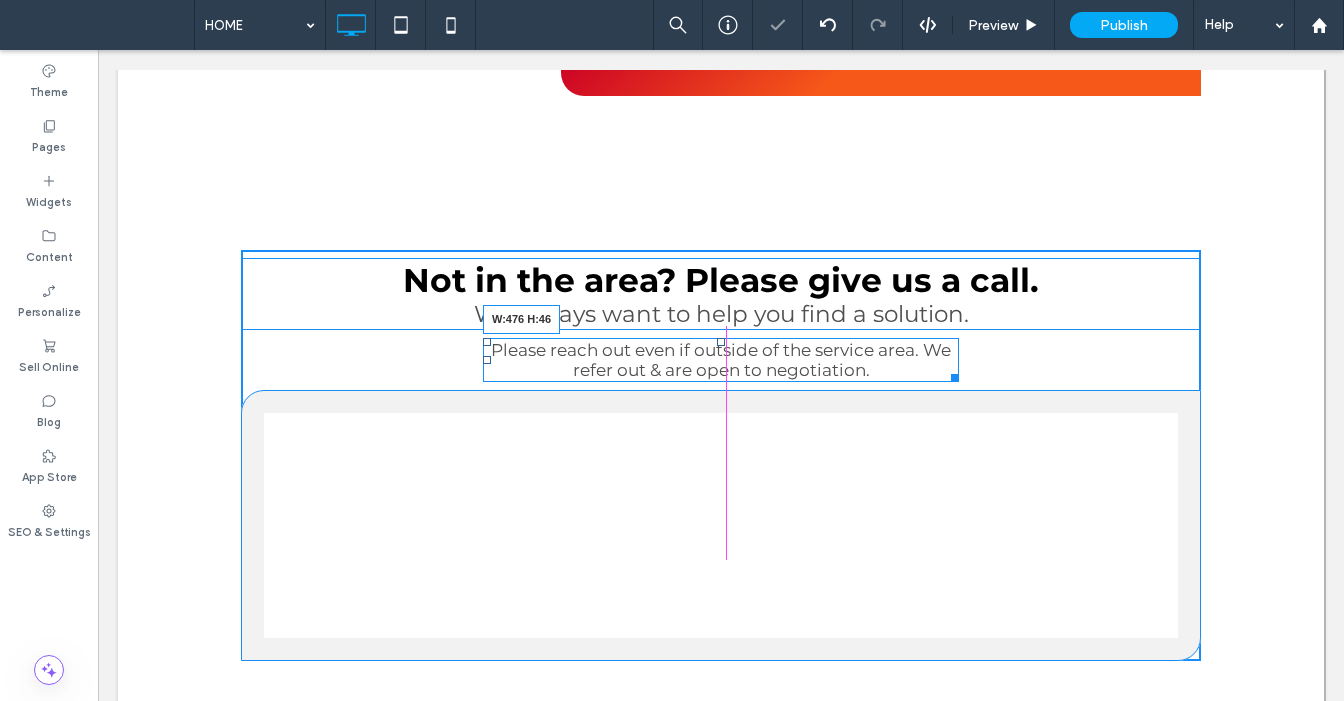 drag, startPoint x: 1156, startPoint y: 380, endPoint x: 925, endPoint y: 462, distance: 245.12242 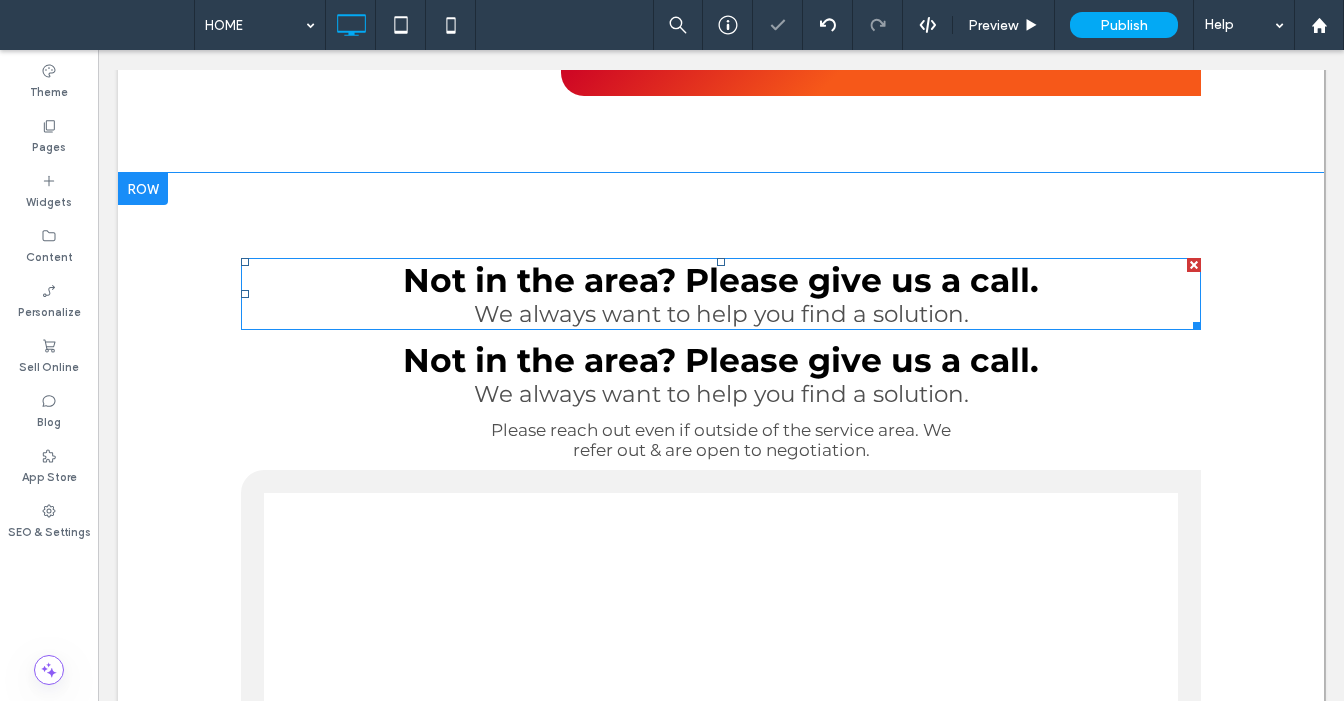 click on "Not in the area? Please give us a call." at bounding box center (721, 280) 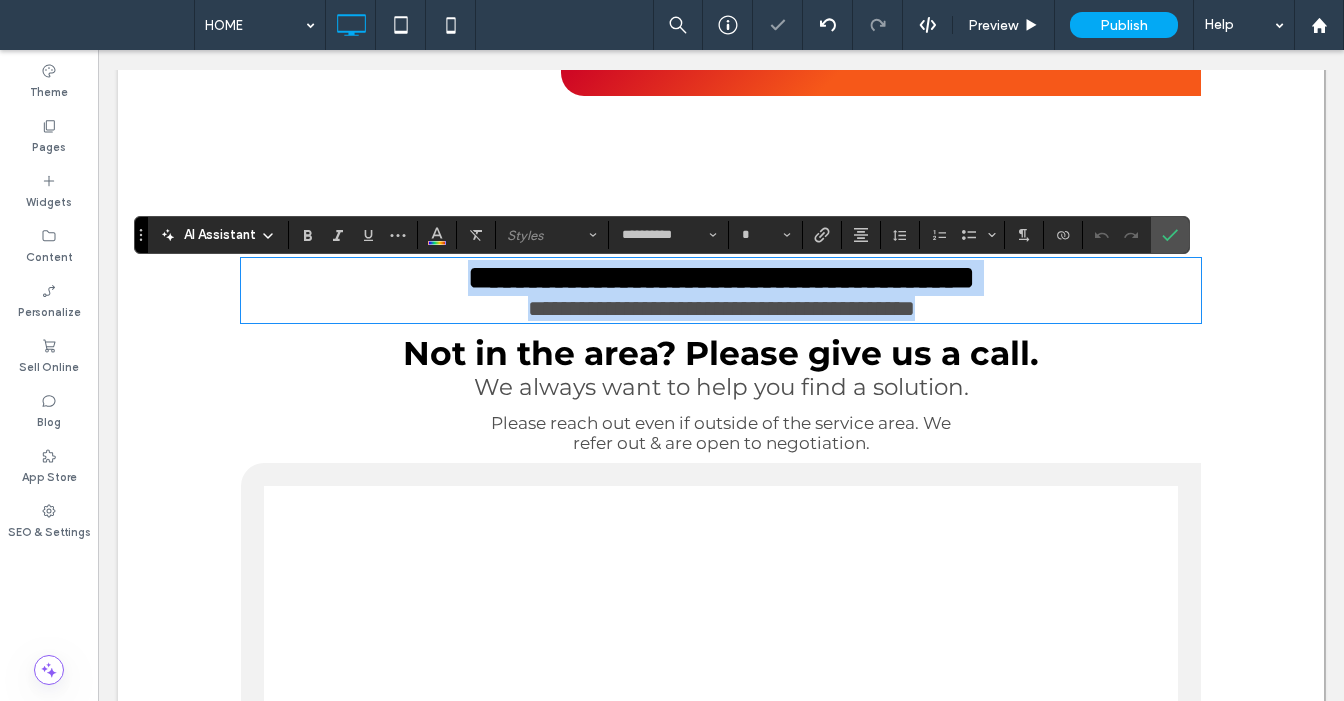 type 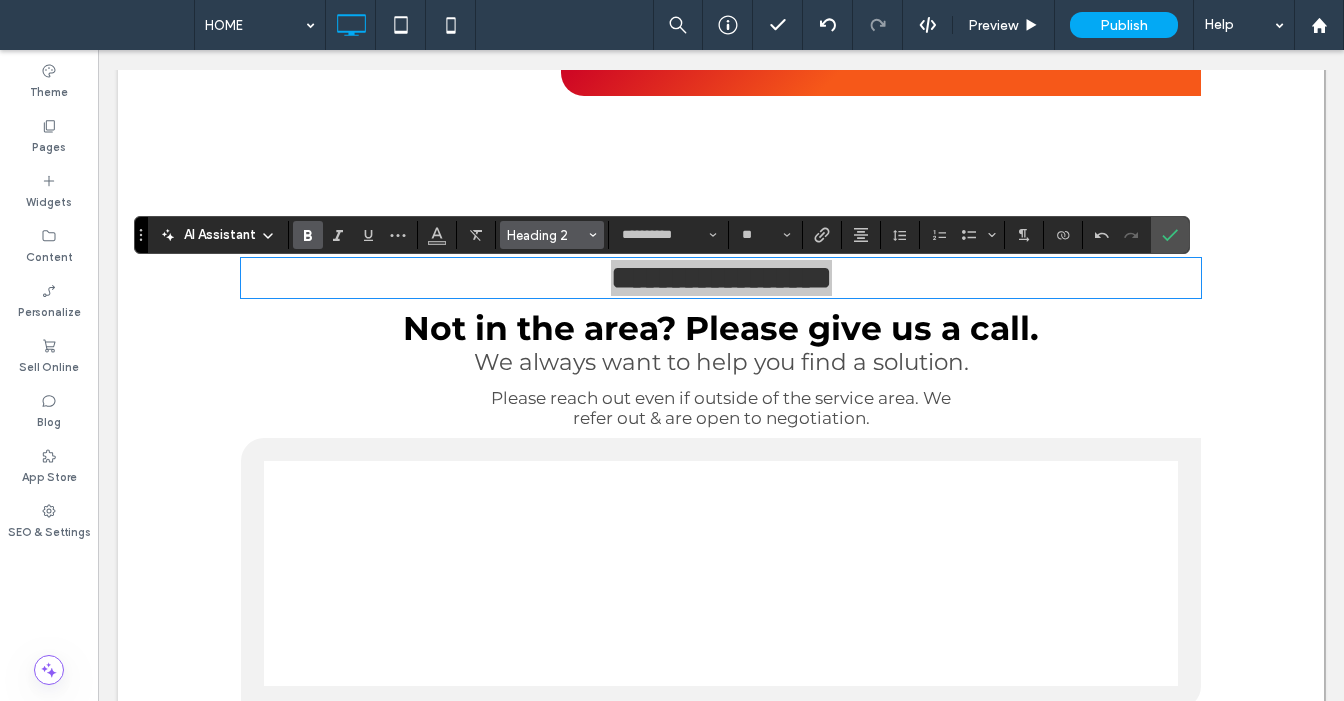 click on "Heading 2" at bounding box center [546, 235] 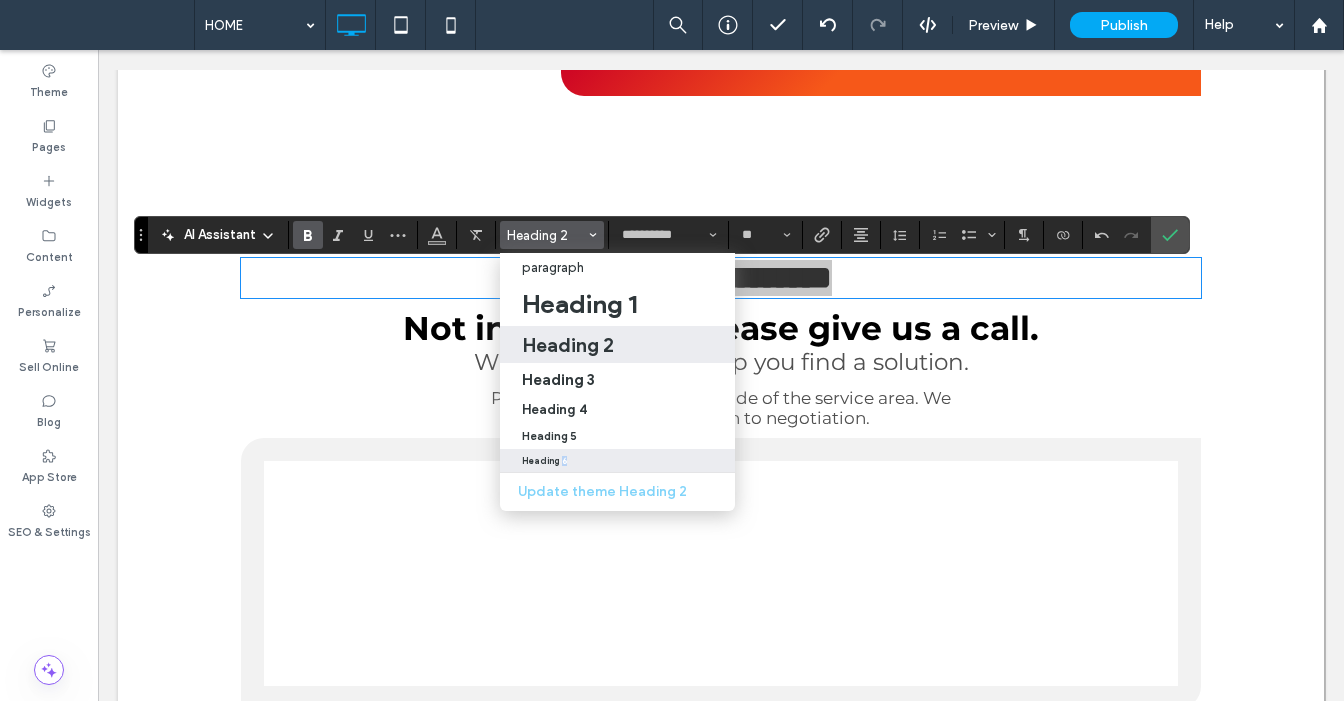 click on "Heading 6" at bounding box center (544, 461) 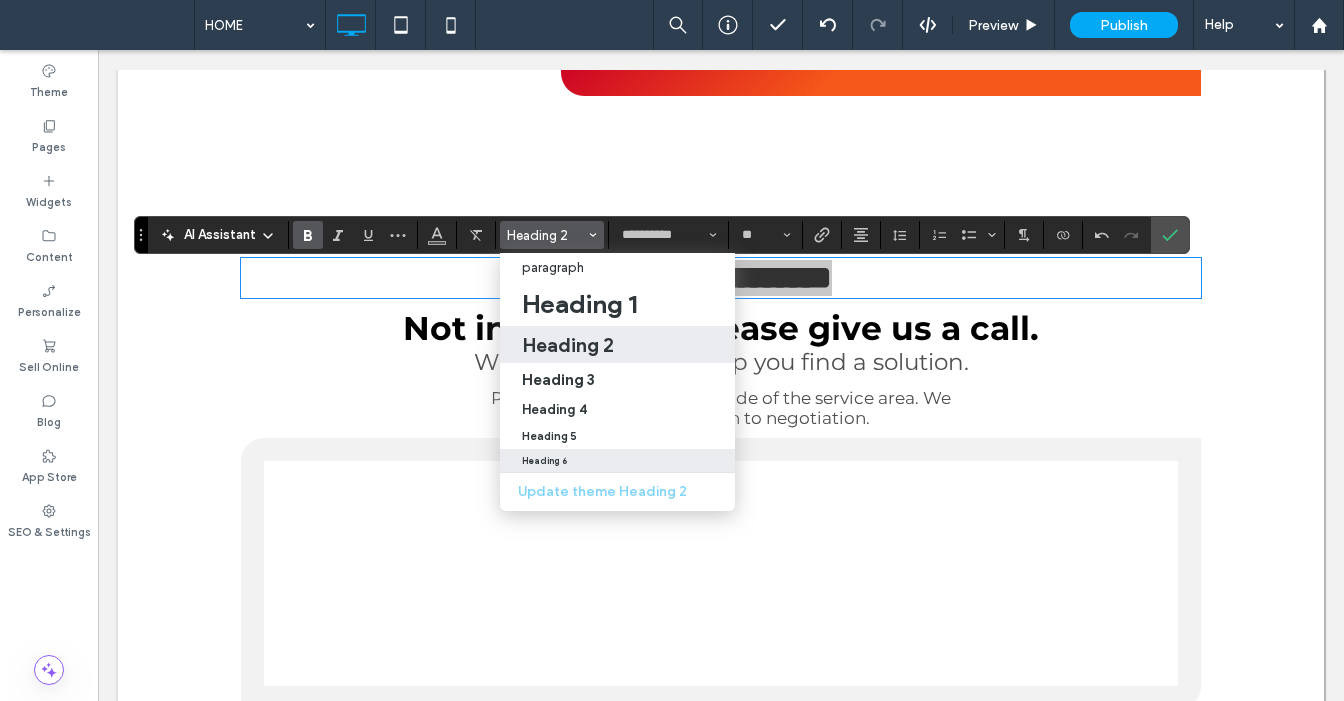 click on "Heading 6" at bounding box center (544, 461) 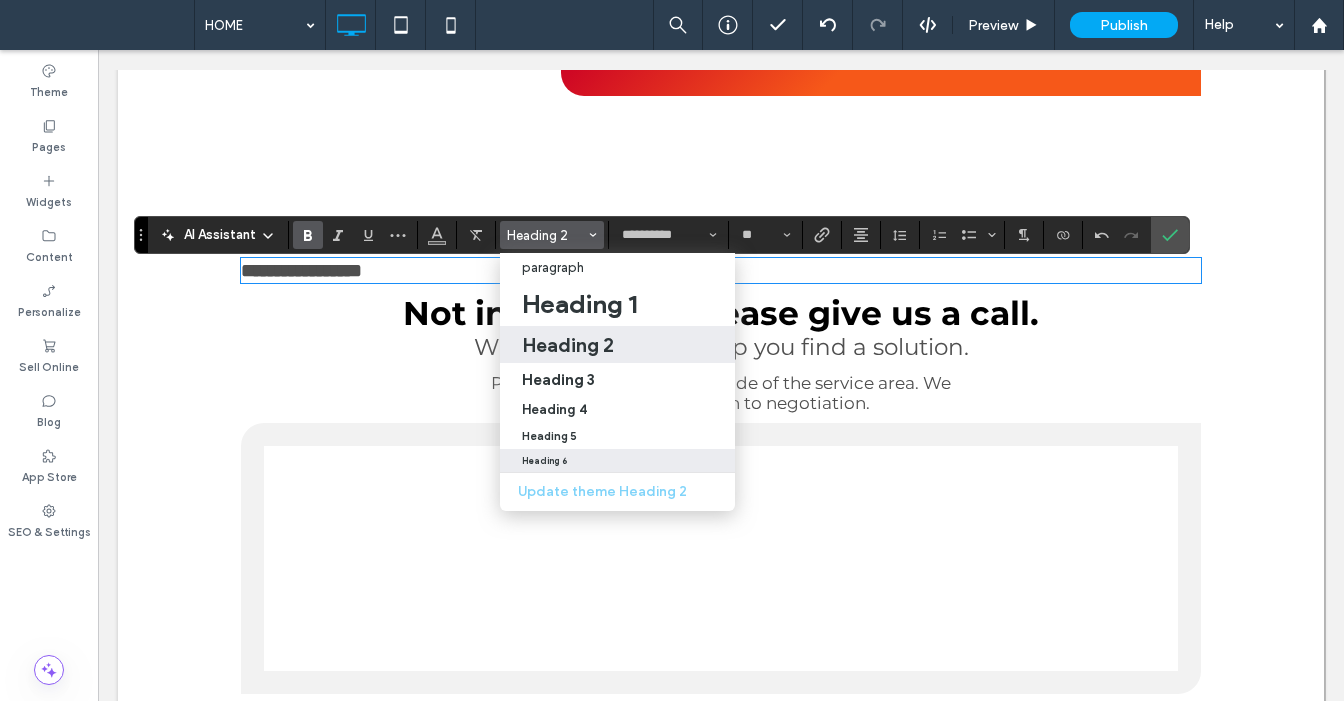 type on "**" 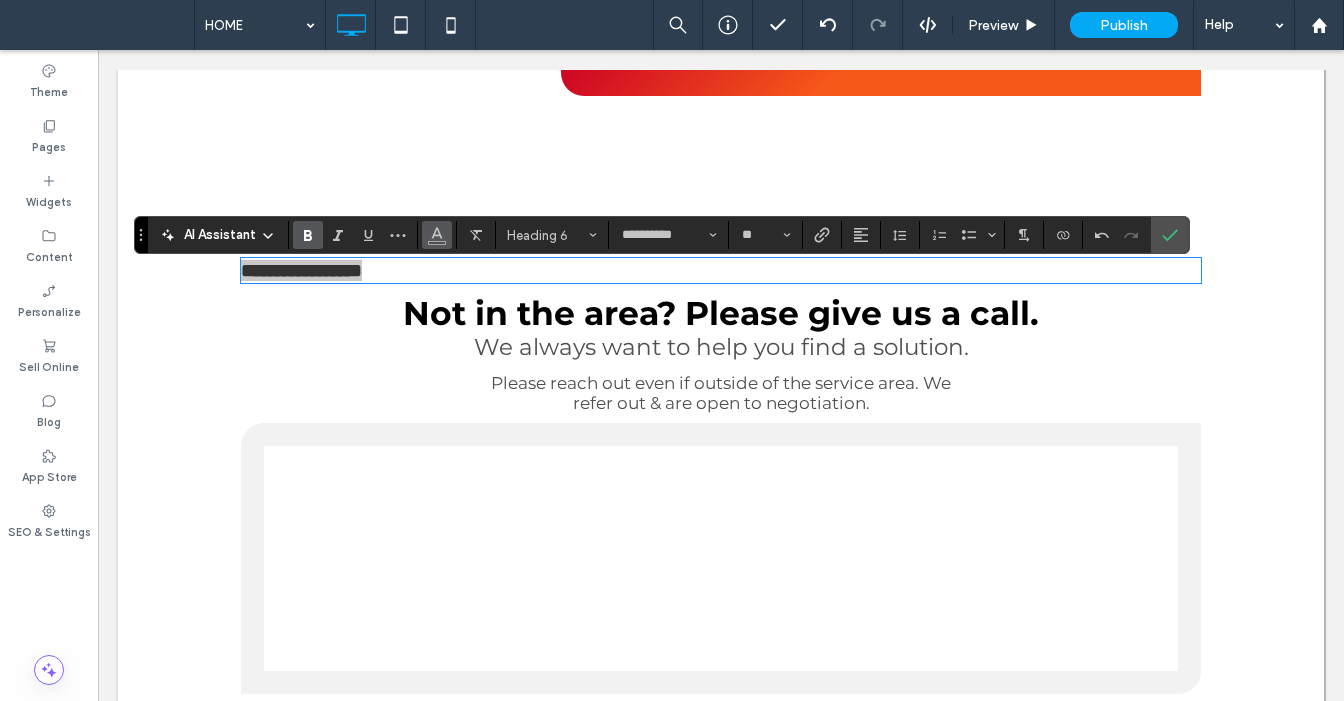 click 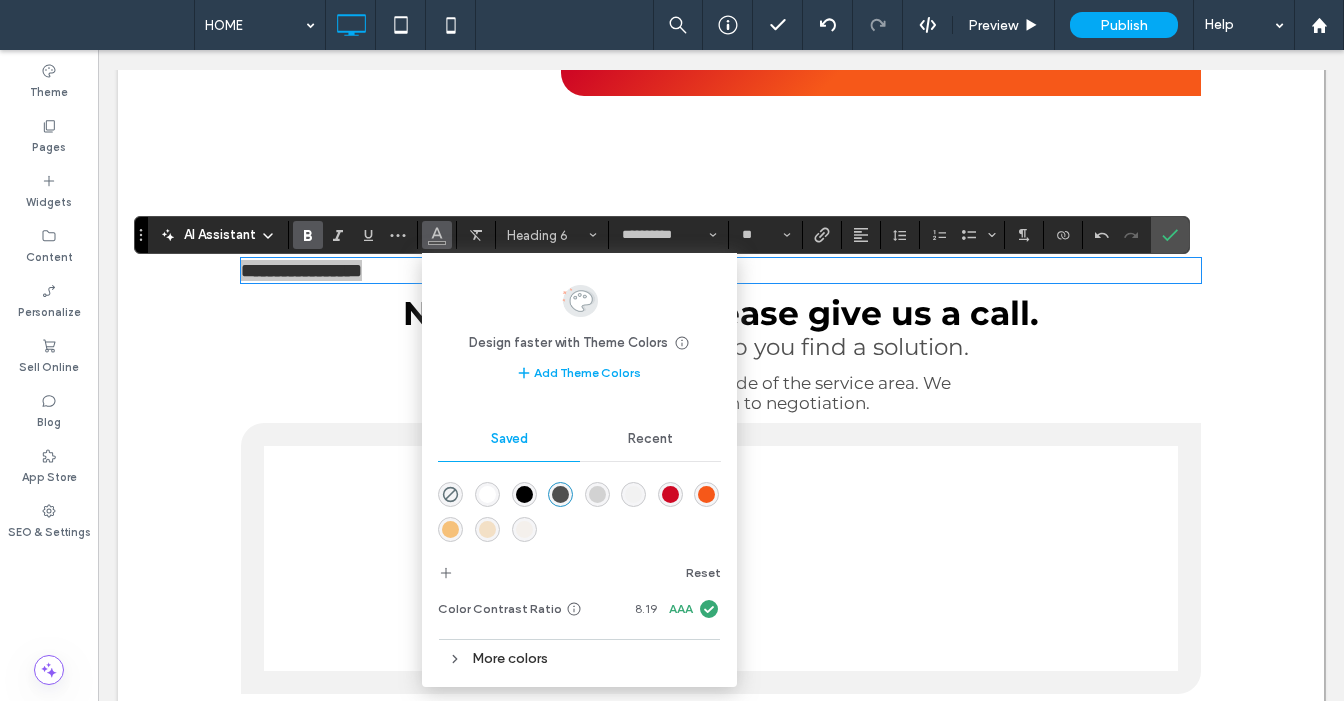 click at bounding box center (670, 494) 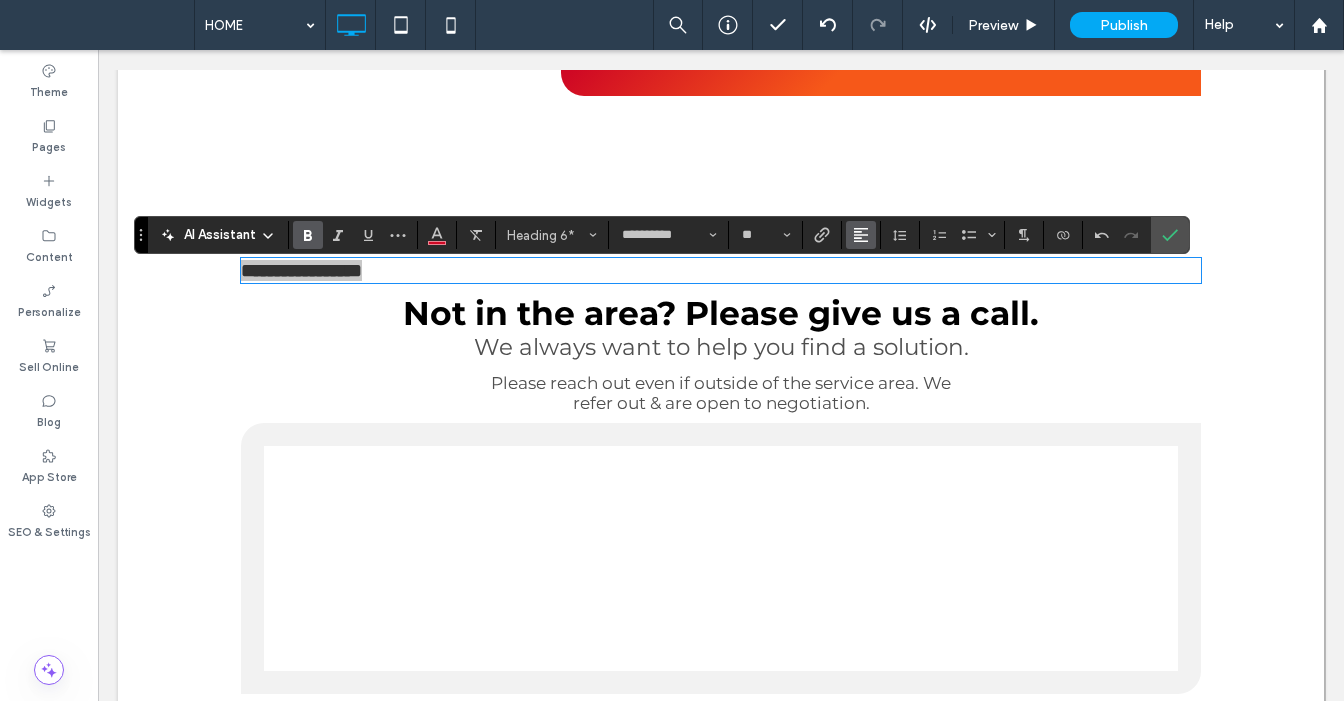 click 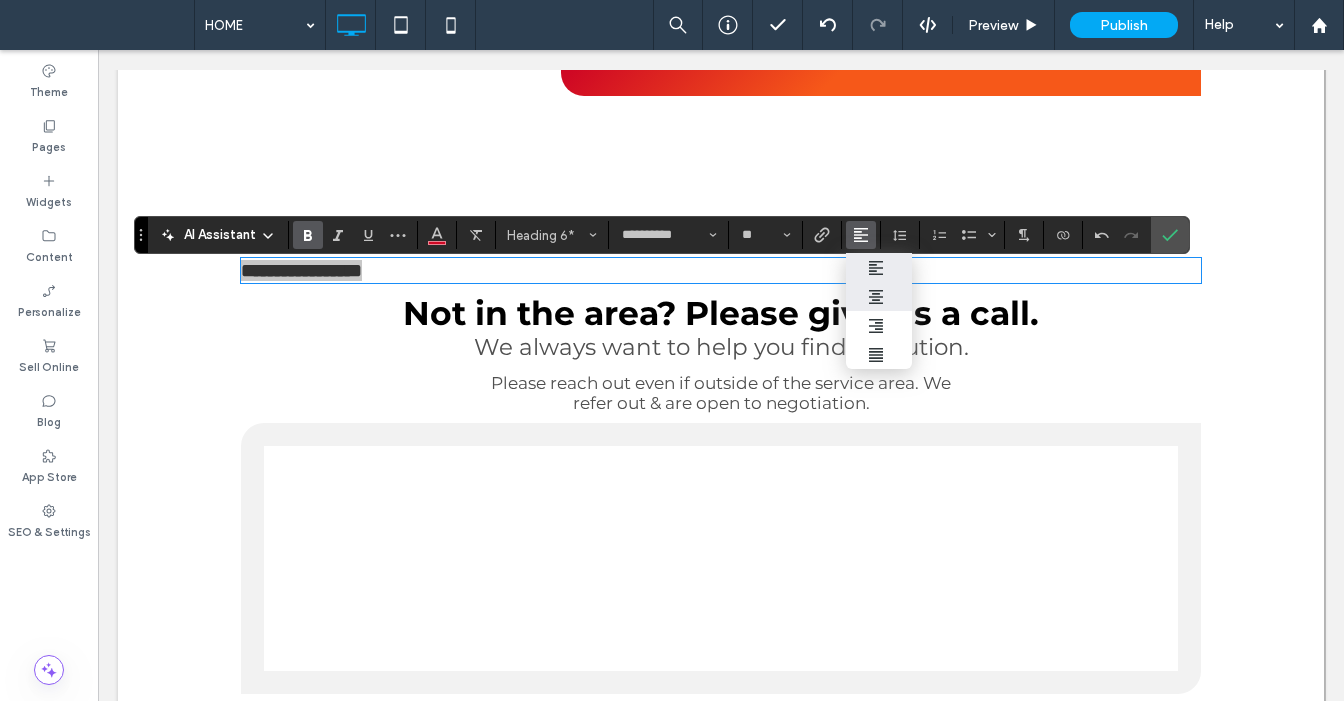 click 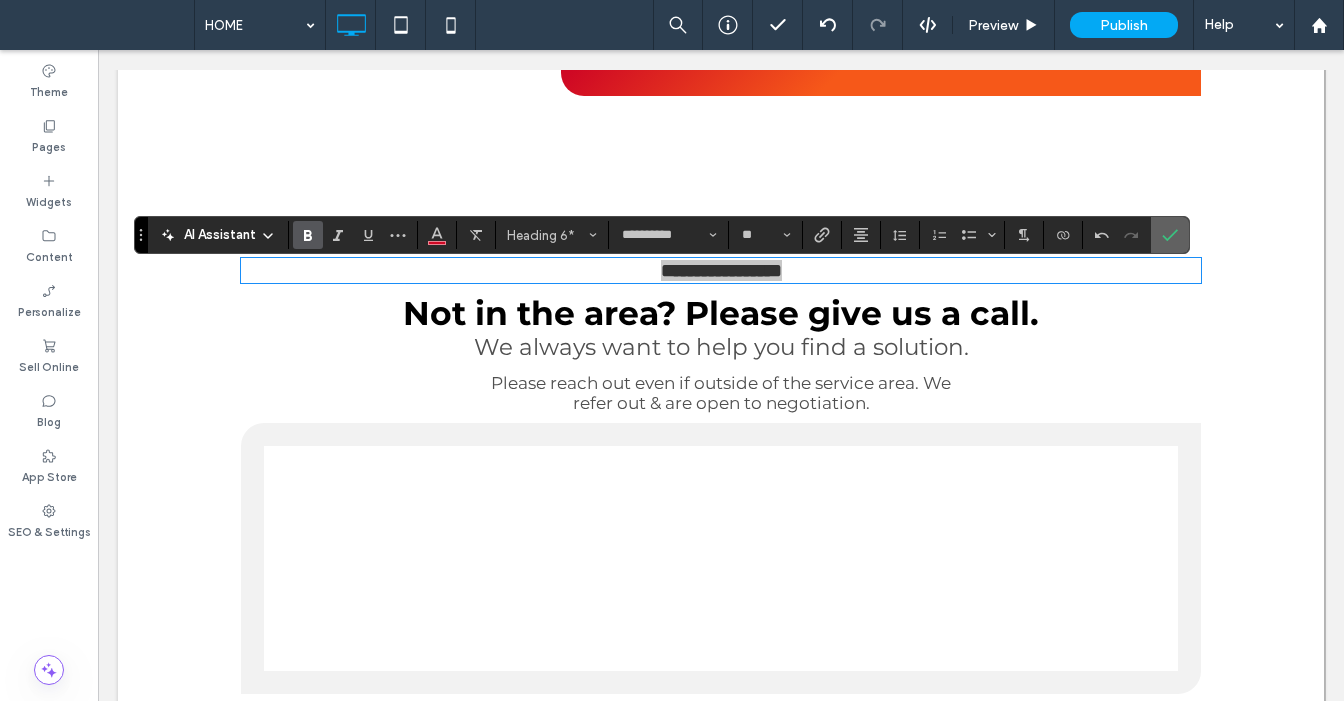 click 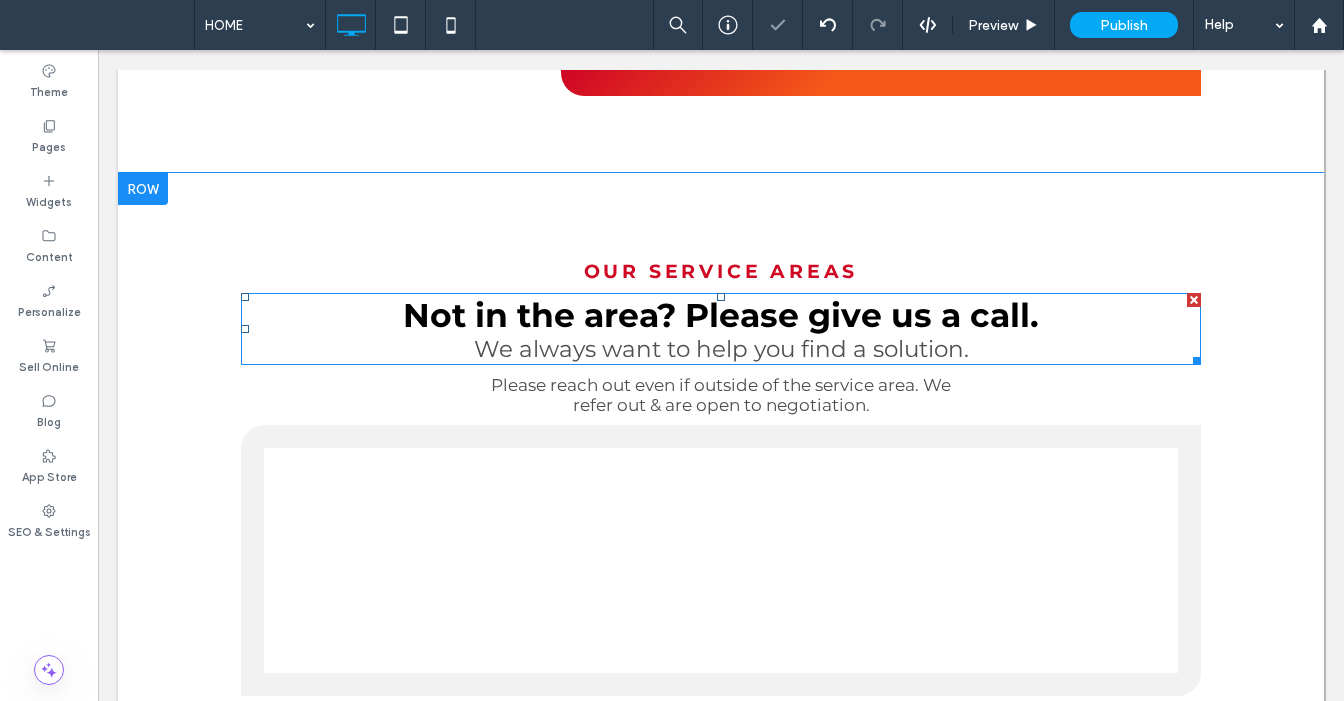 click on "Not in the area? Please give us a call." at bounding box center [721, 315] 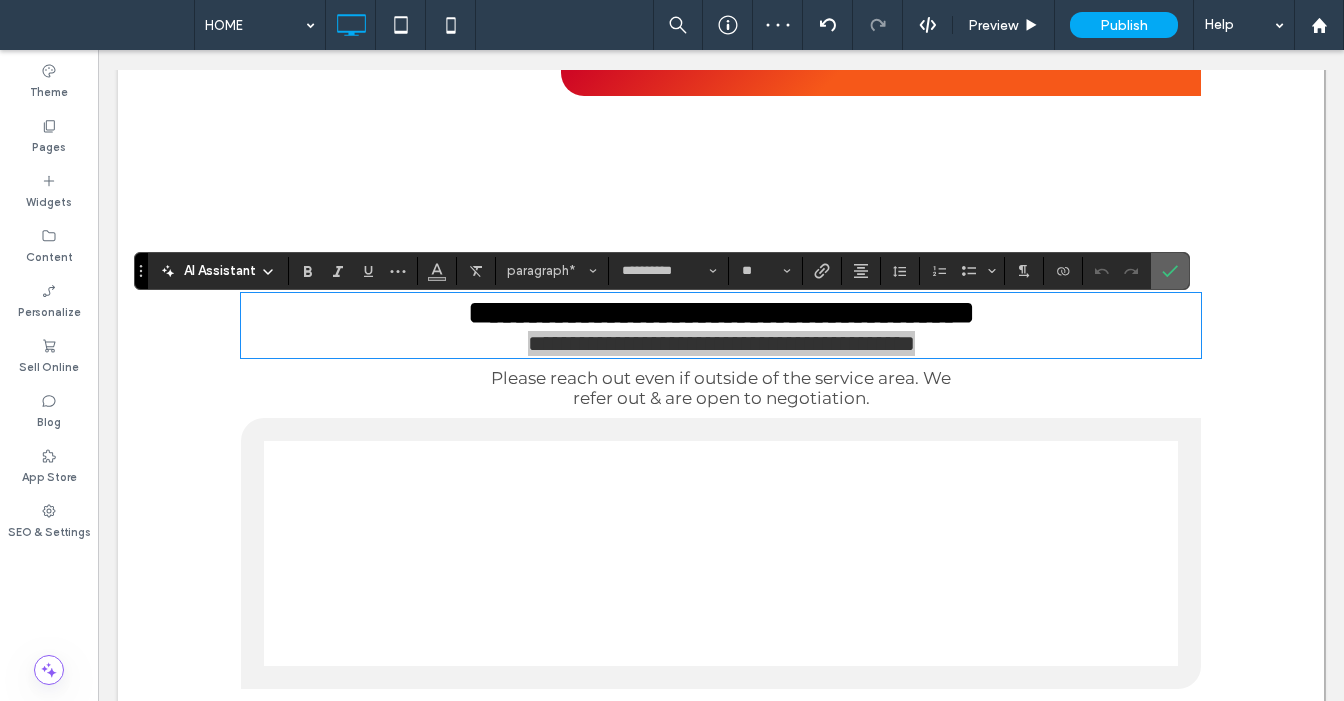 click at bounding box center (1166, 271) 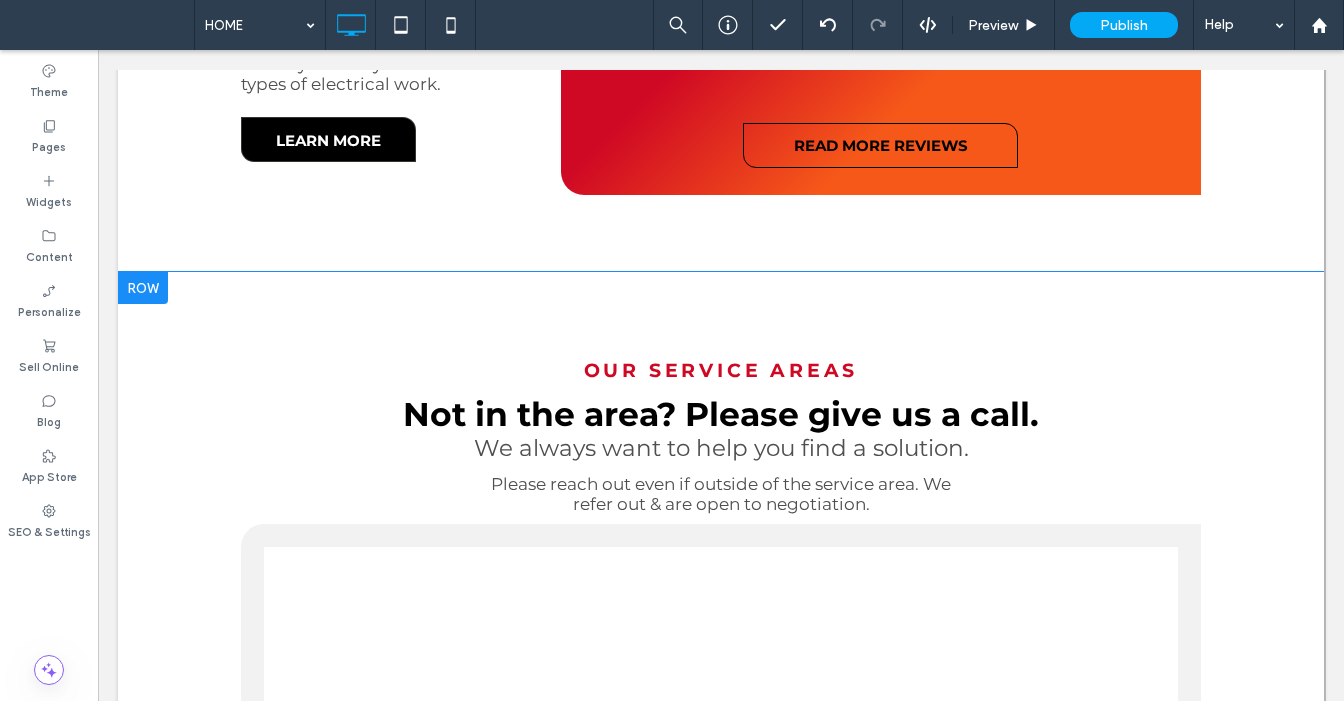 scroll, scrollTop: 2969, scrollLeft: 0, axis: vertical 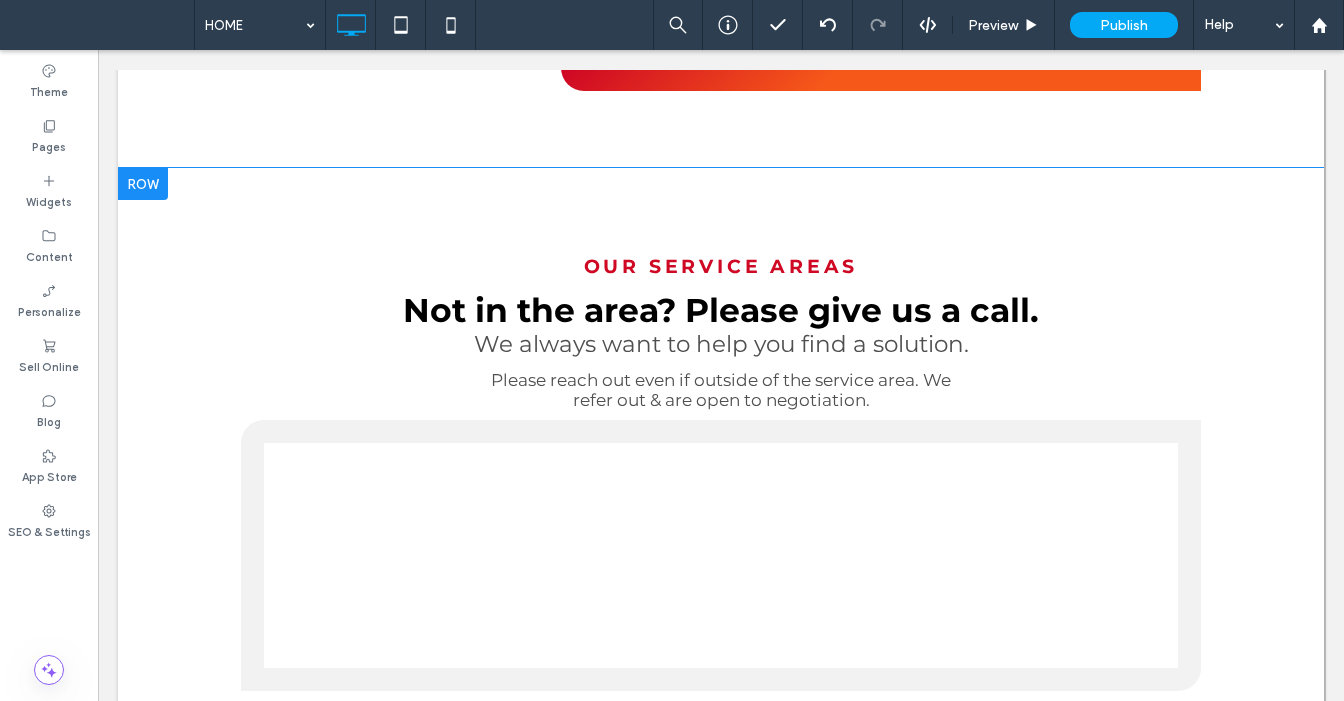 click at bounding box center (143, 184) 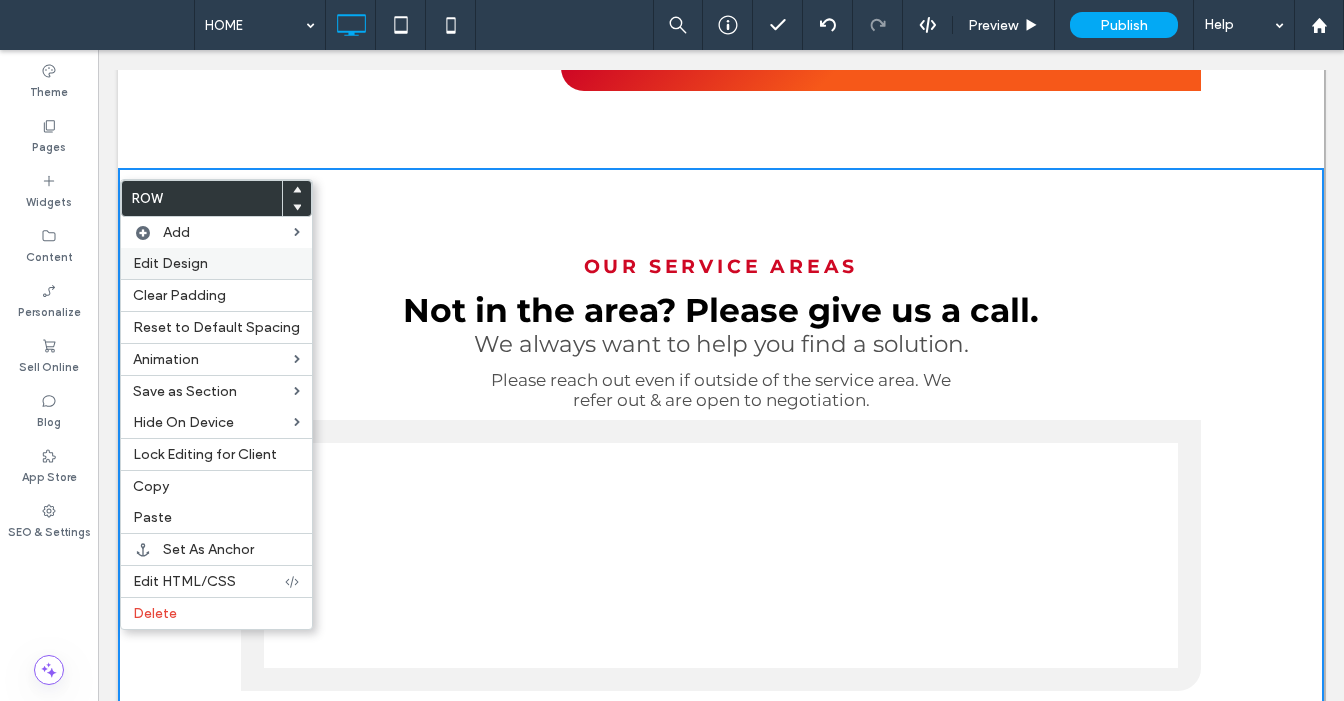 click on "Edit Design" at bounding box center [170, 263] 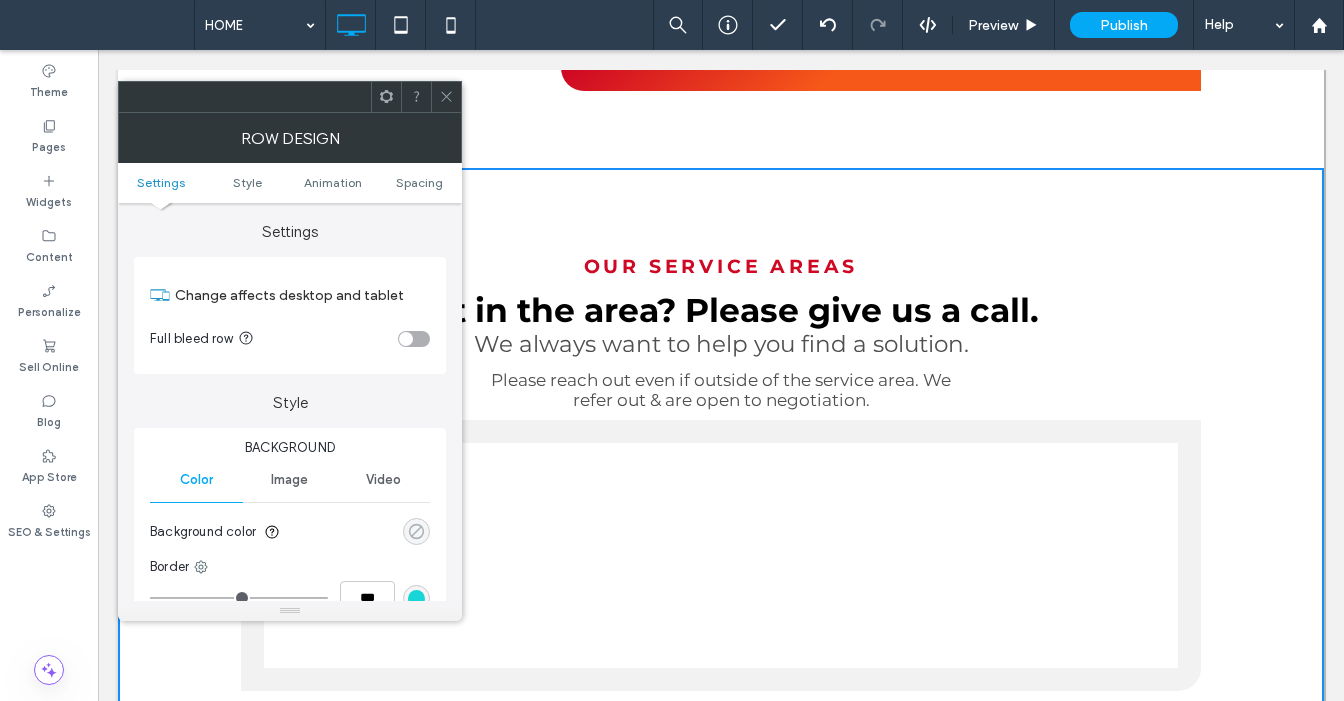 click at bounding box center (416, 531) 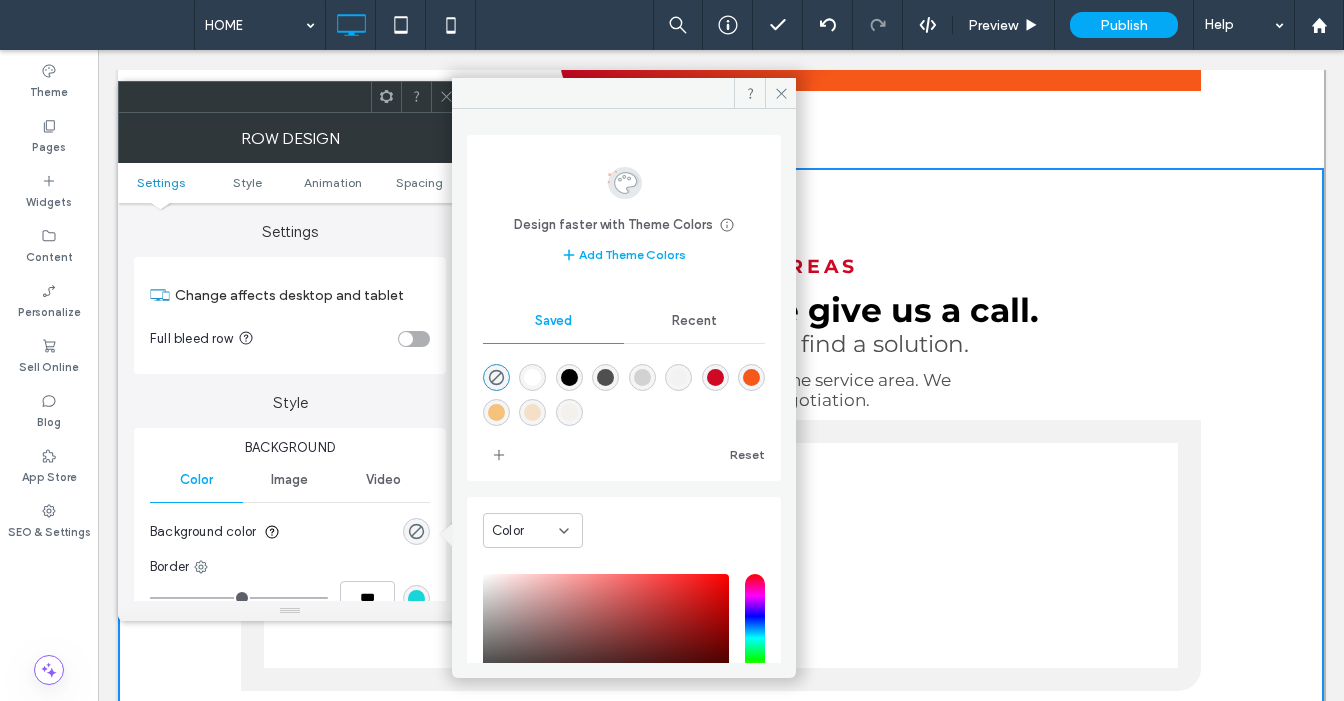 click at bounding box center (569, 412) 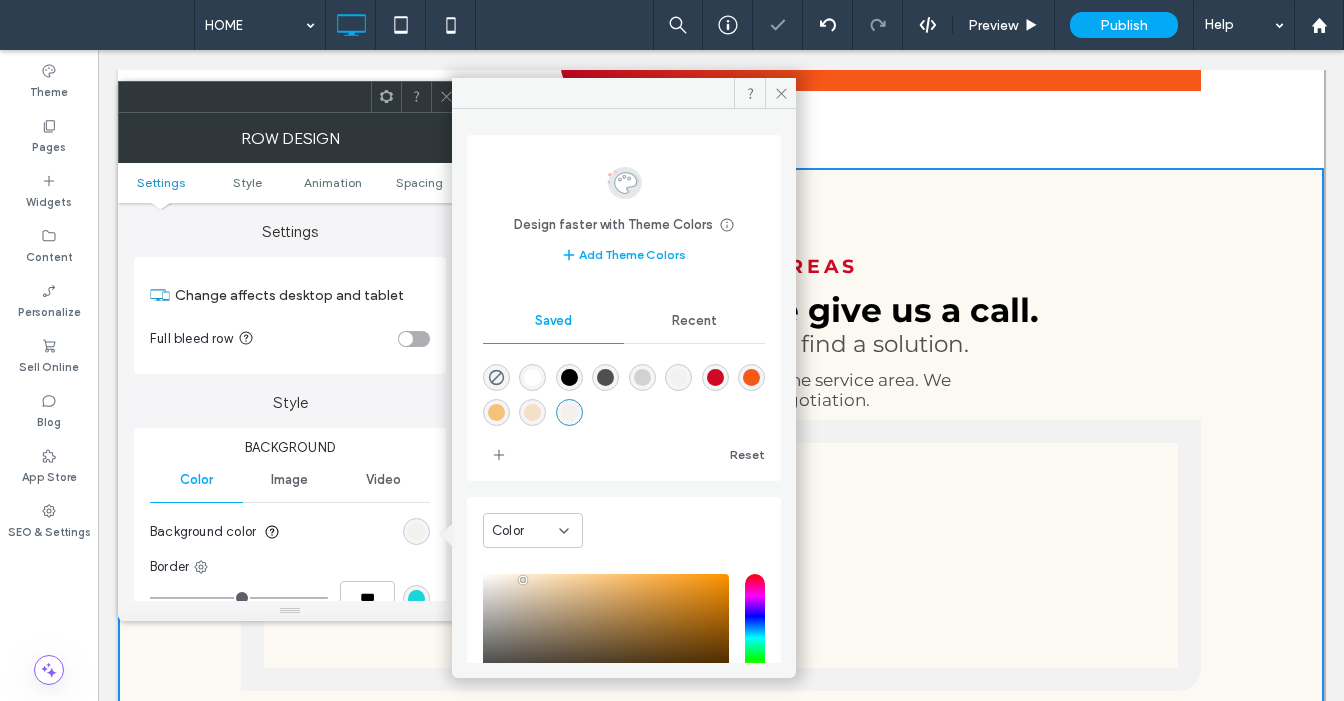 click 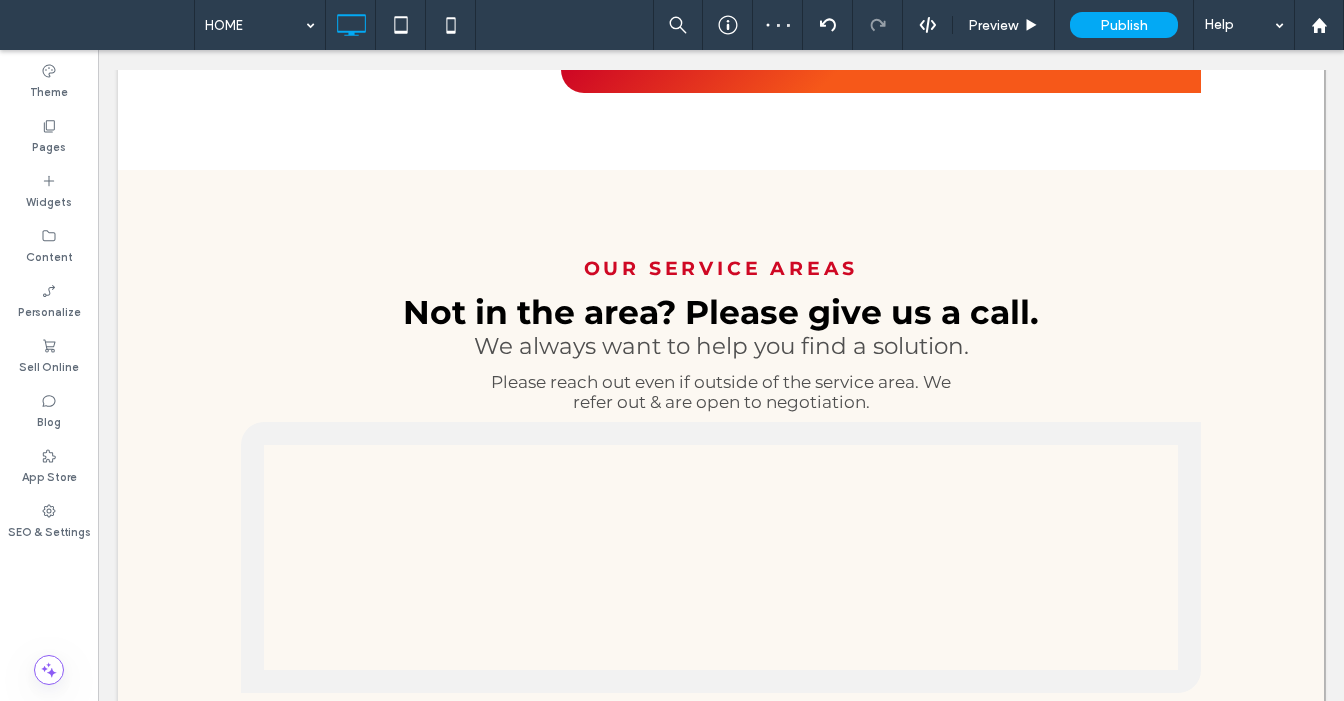 scroll, scrollTop: 2980, scrollLeft: 0, axis: vertical 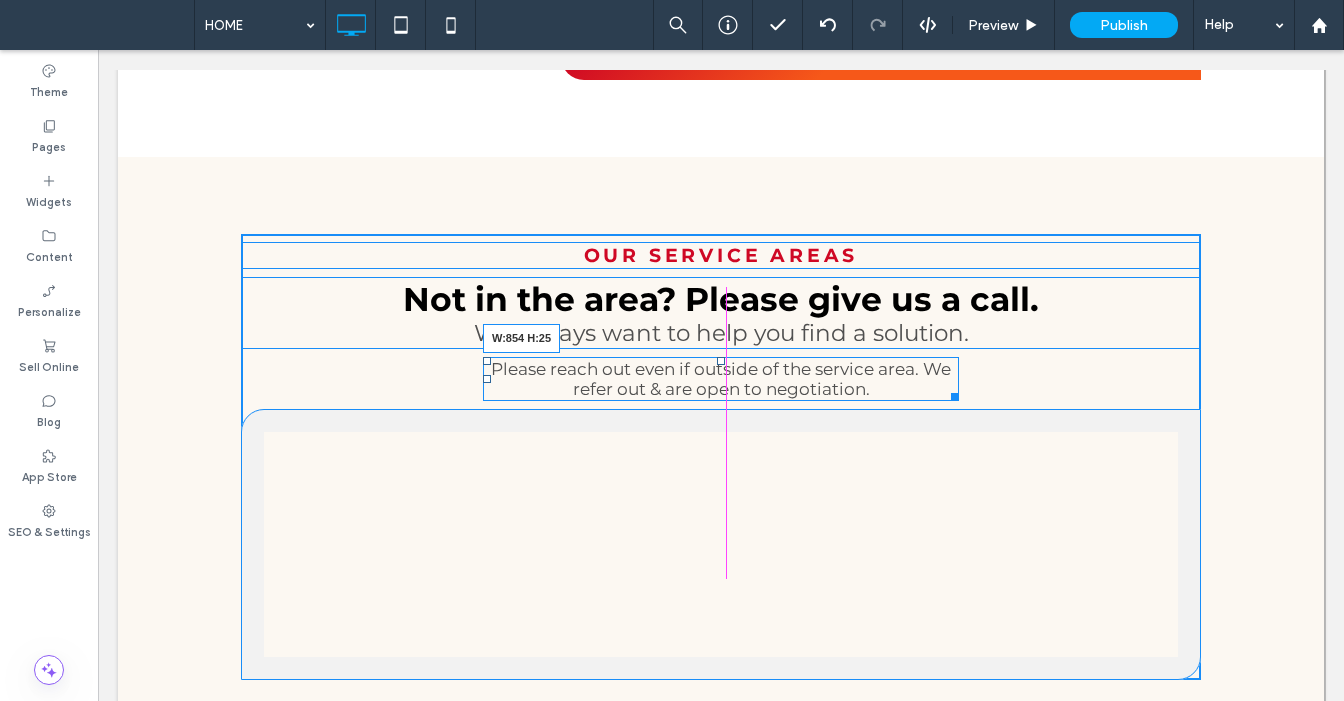 drag, startPoint x: 938, startPoint y: 413, endPoint x: 1127, endPoint y: 416, distance: 189.0238 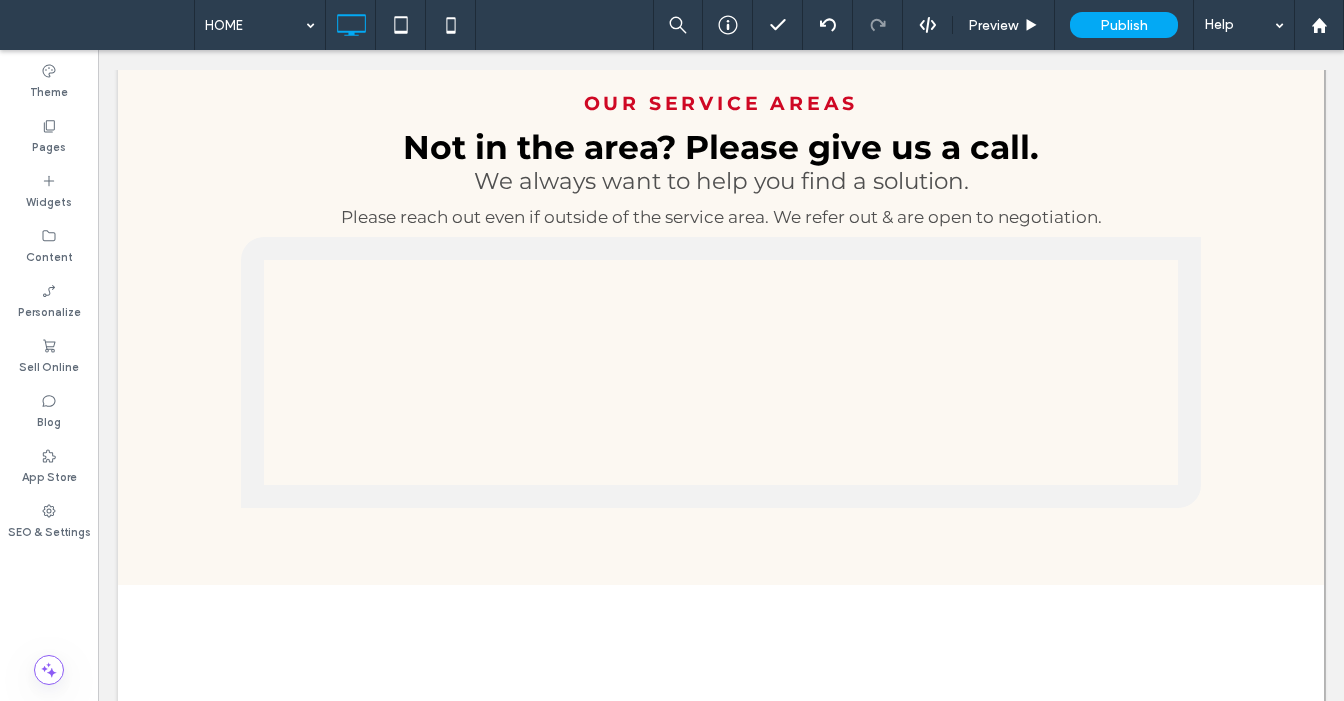 scroll, scrollTop: 3174, scrollLeft: 0, axis: vertical 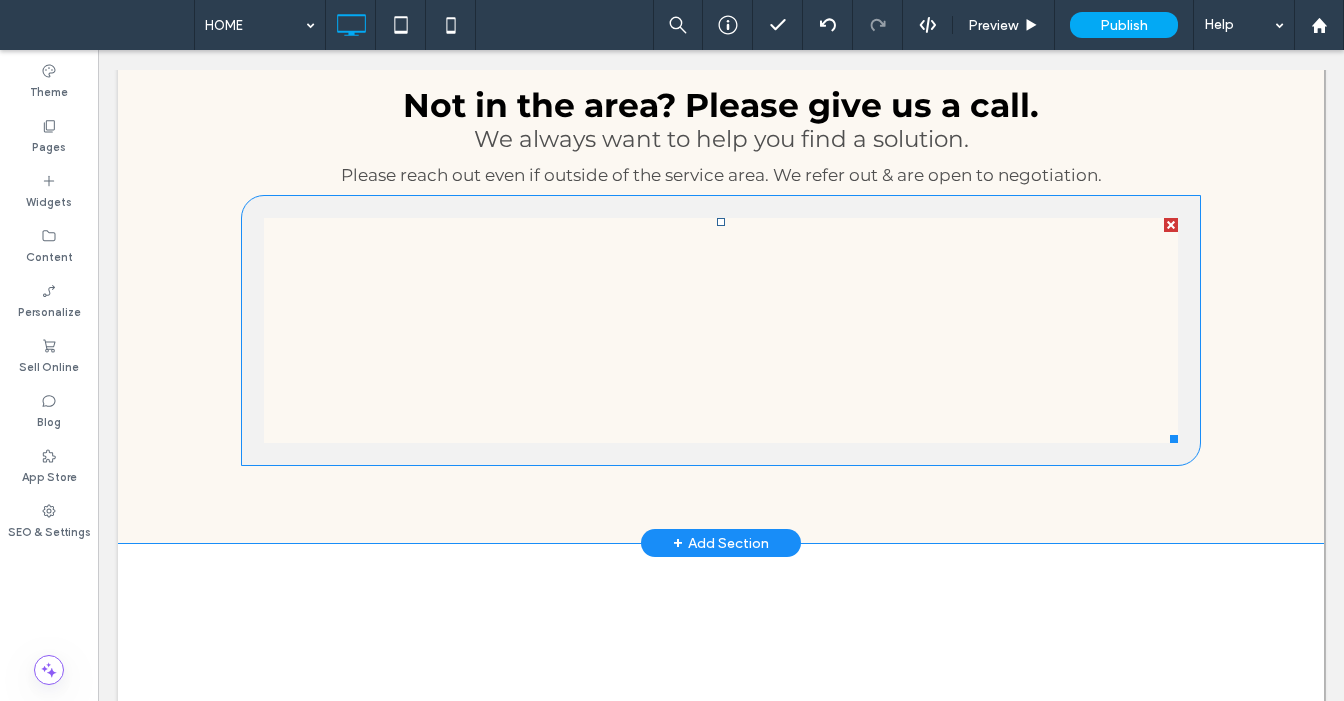 click at bounding box center (721, 330) 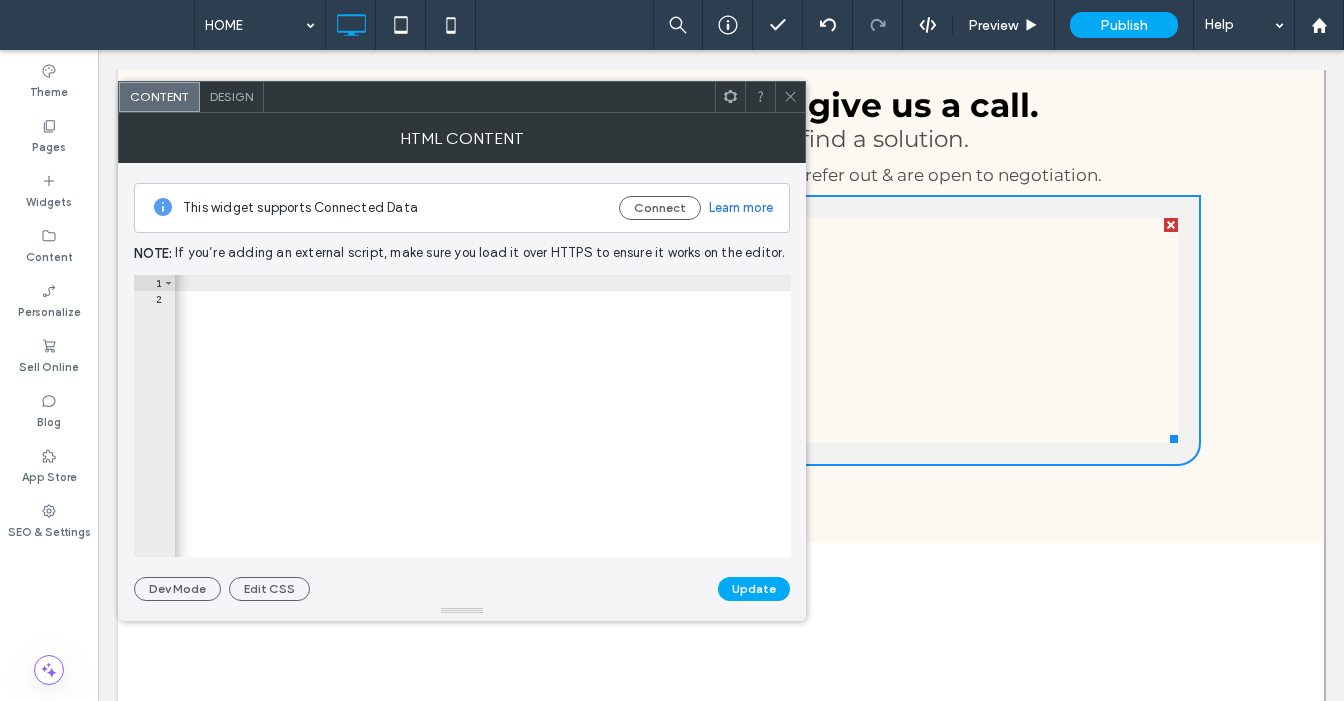 scroll, scrollTop: 0, scrollLeft: 2180, axis: horizontal 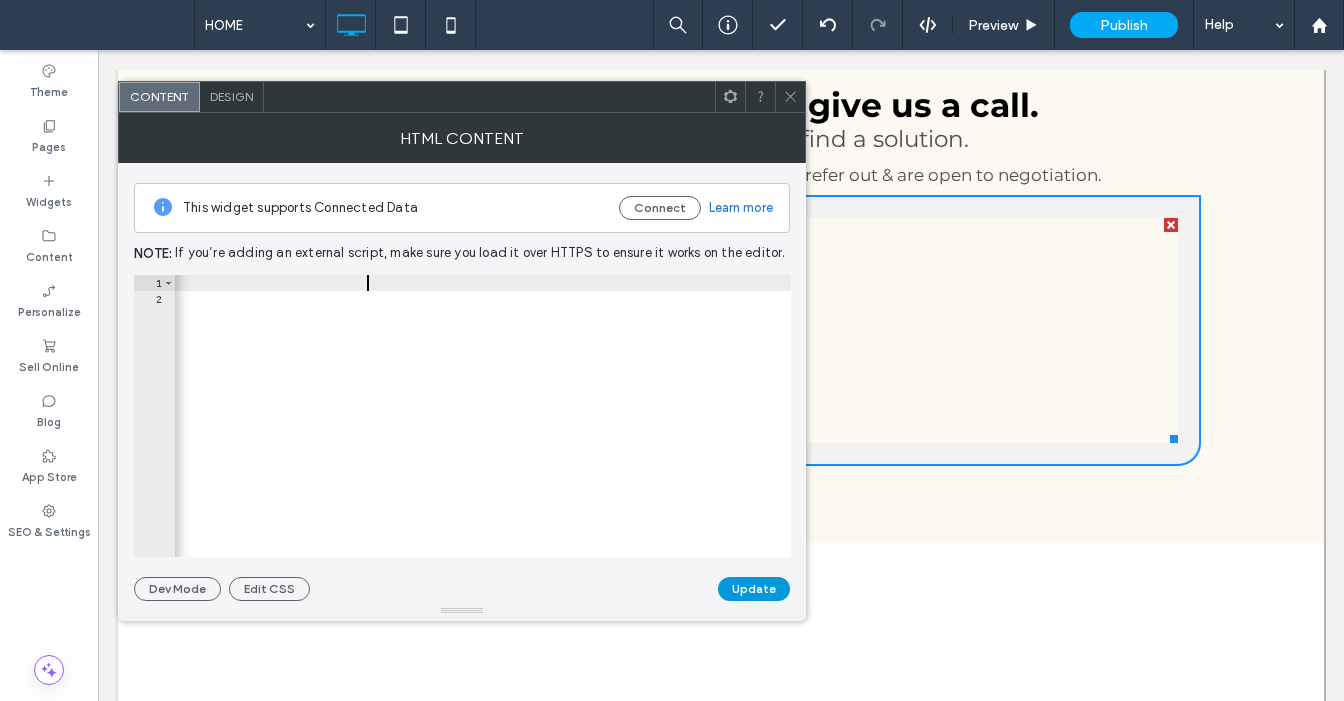 type on "**********" 